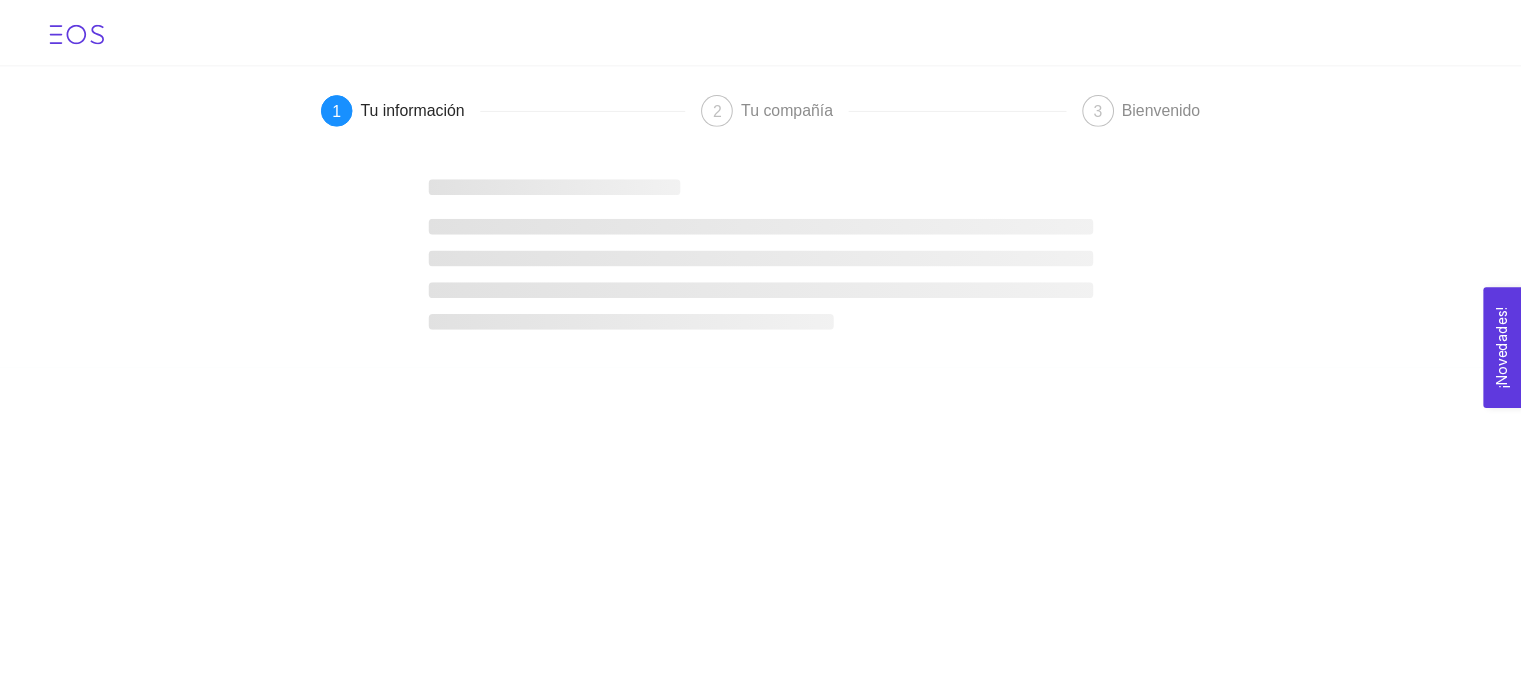 scroll, scrollTop: 0, scrollLeft: 0, axis: both 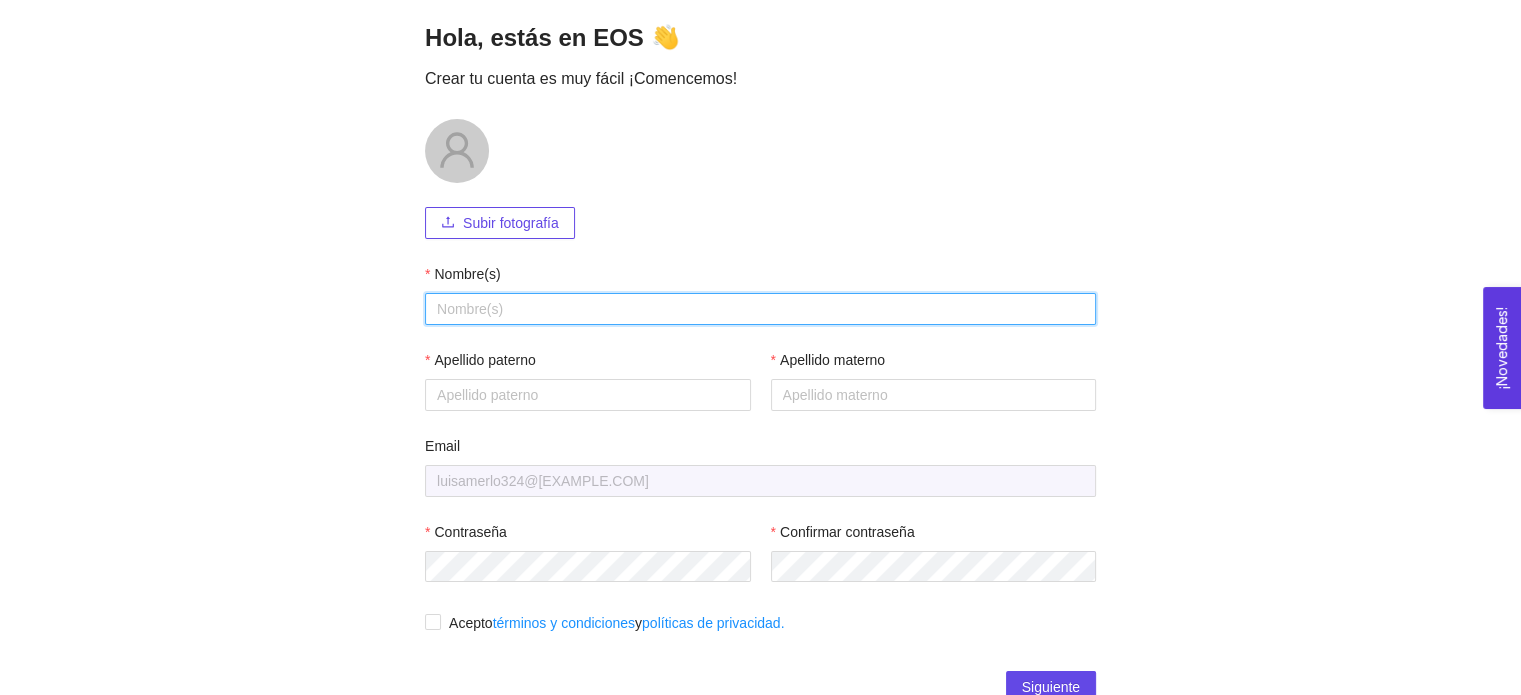 click on "Nombre(s)" at bounding box center [760, 309] 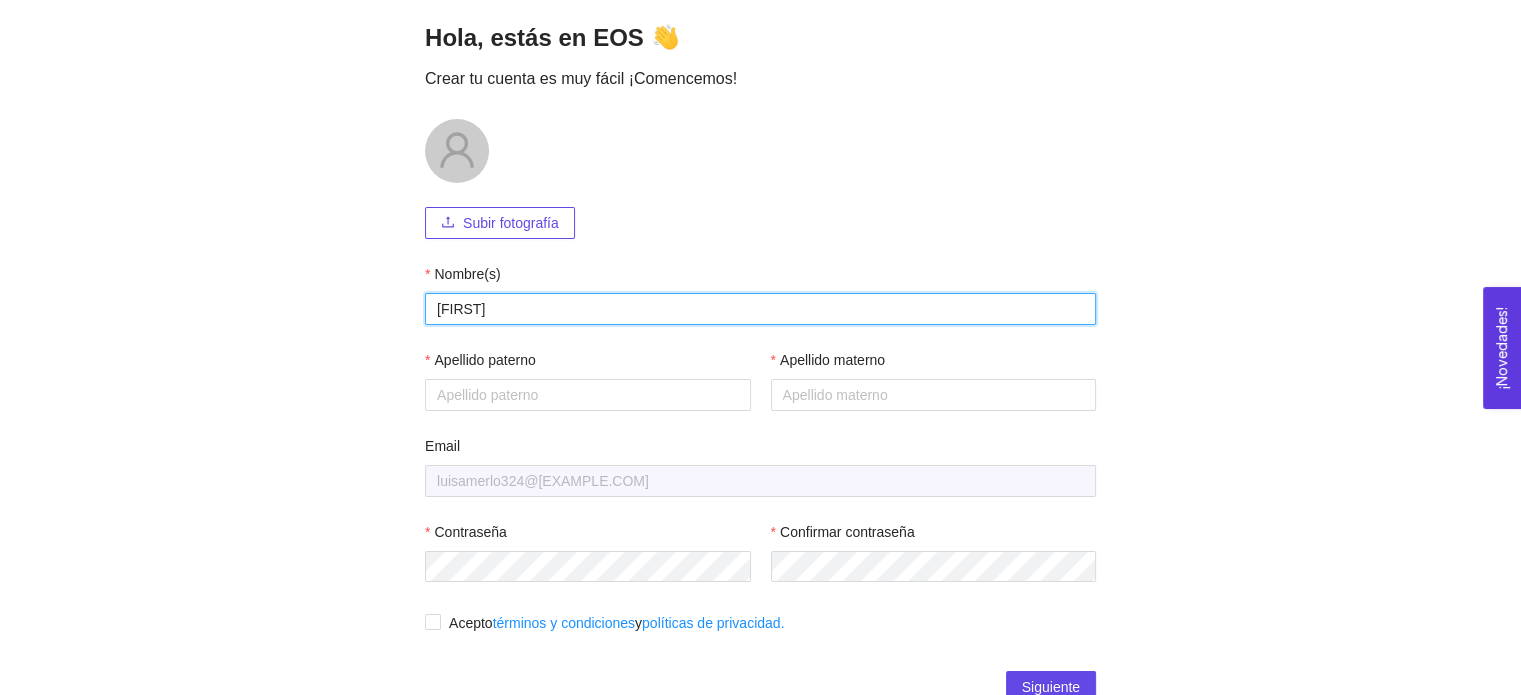 type on "[FIRST]" 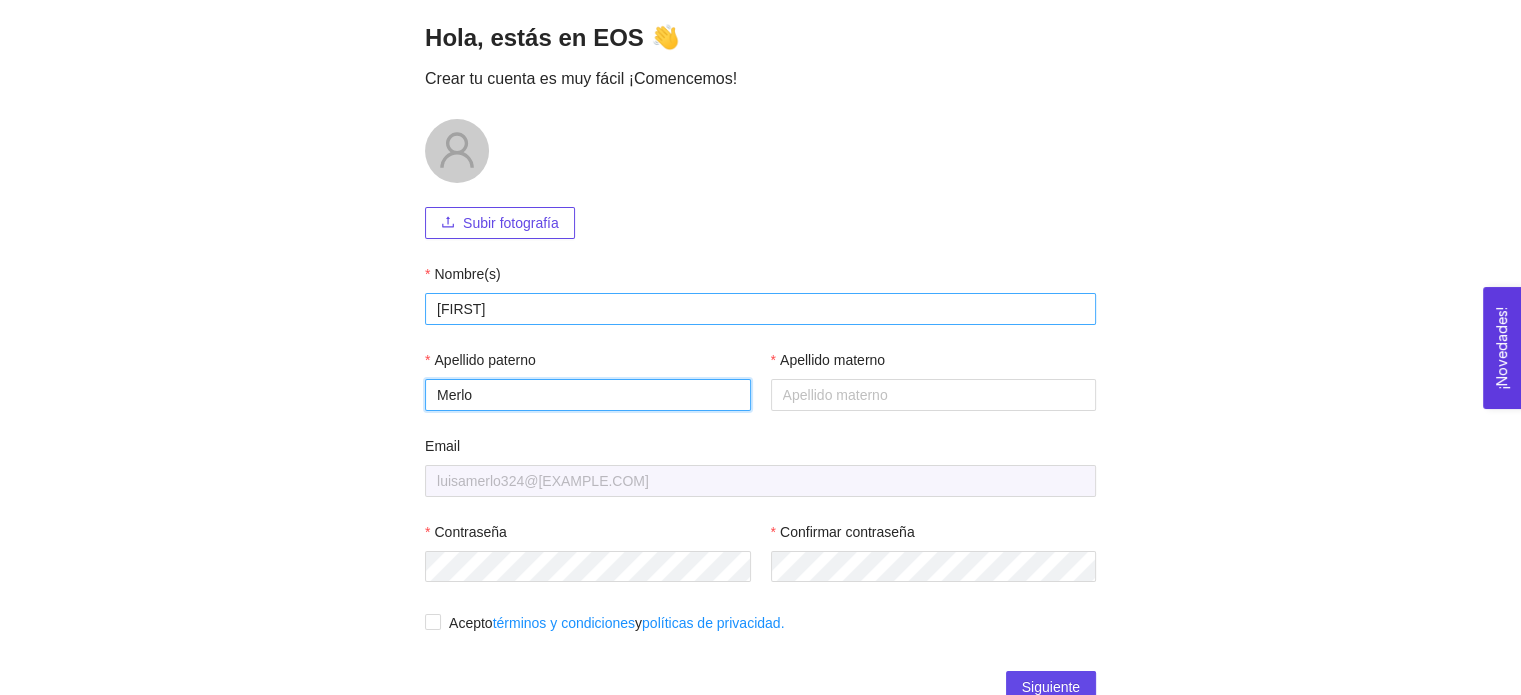type on "Merlo" 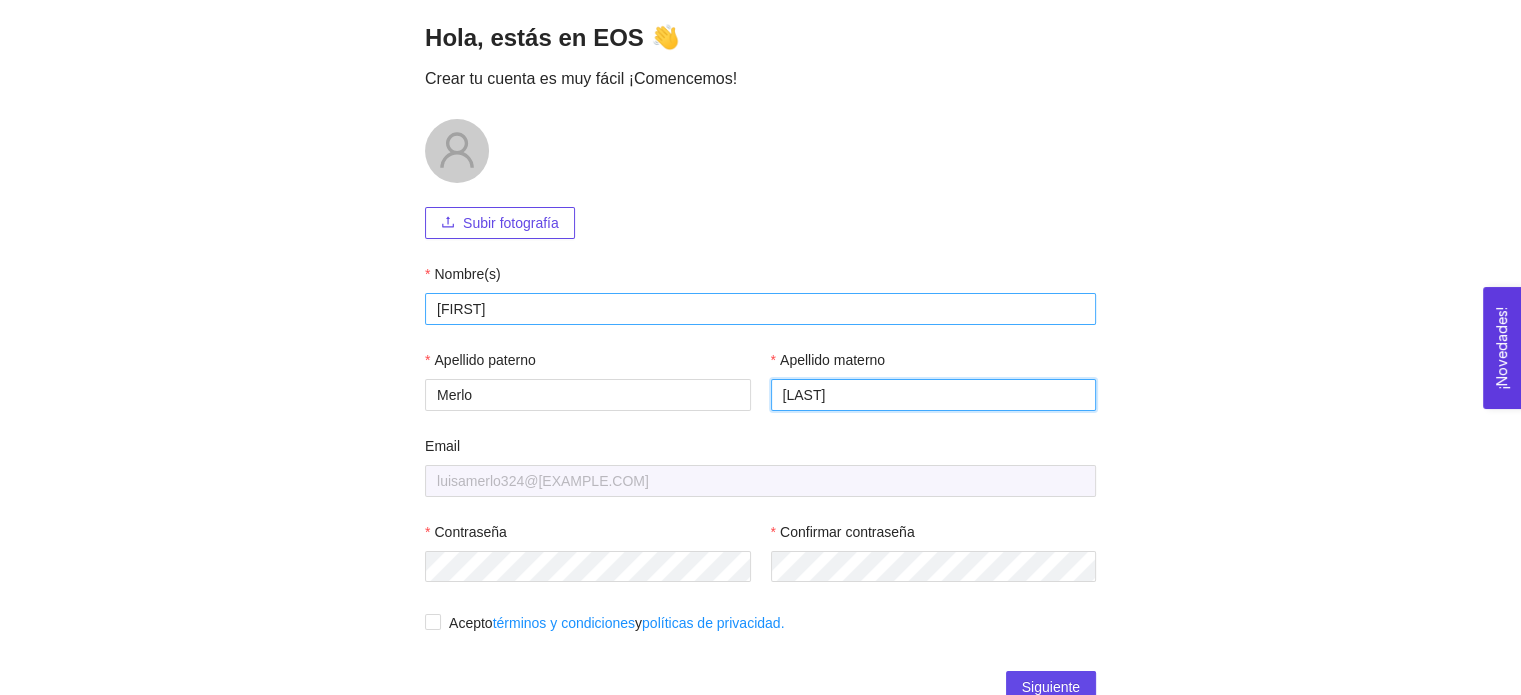 type on "García" 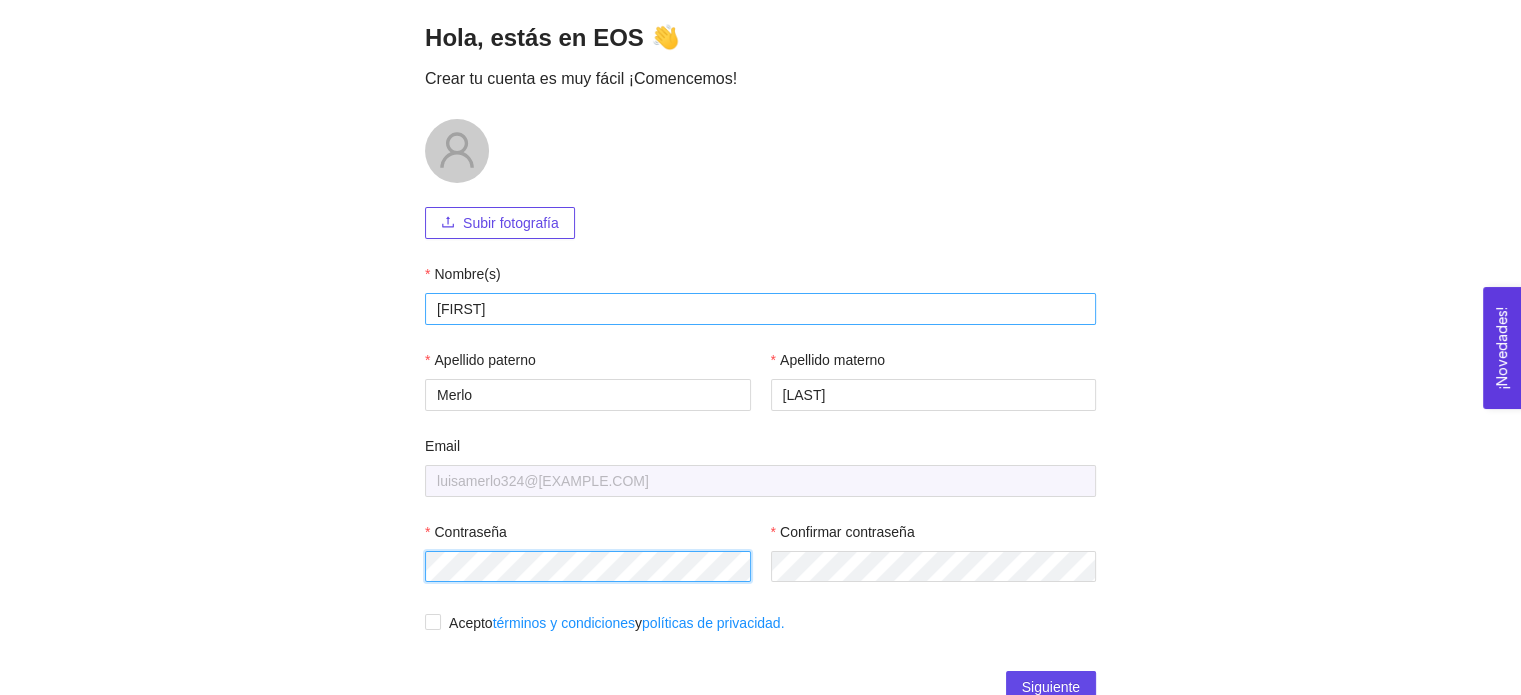 scroll, scrollTop: 8, scrollLeft: 0, axis: vertical 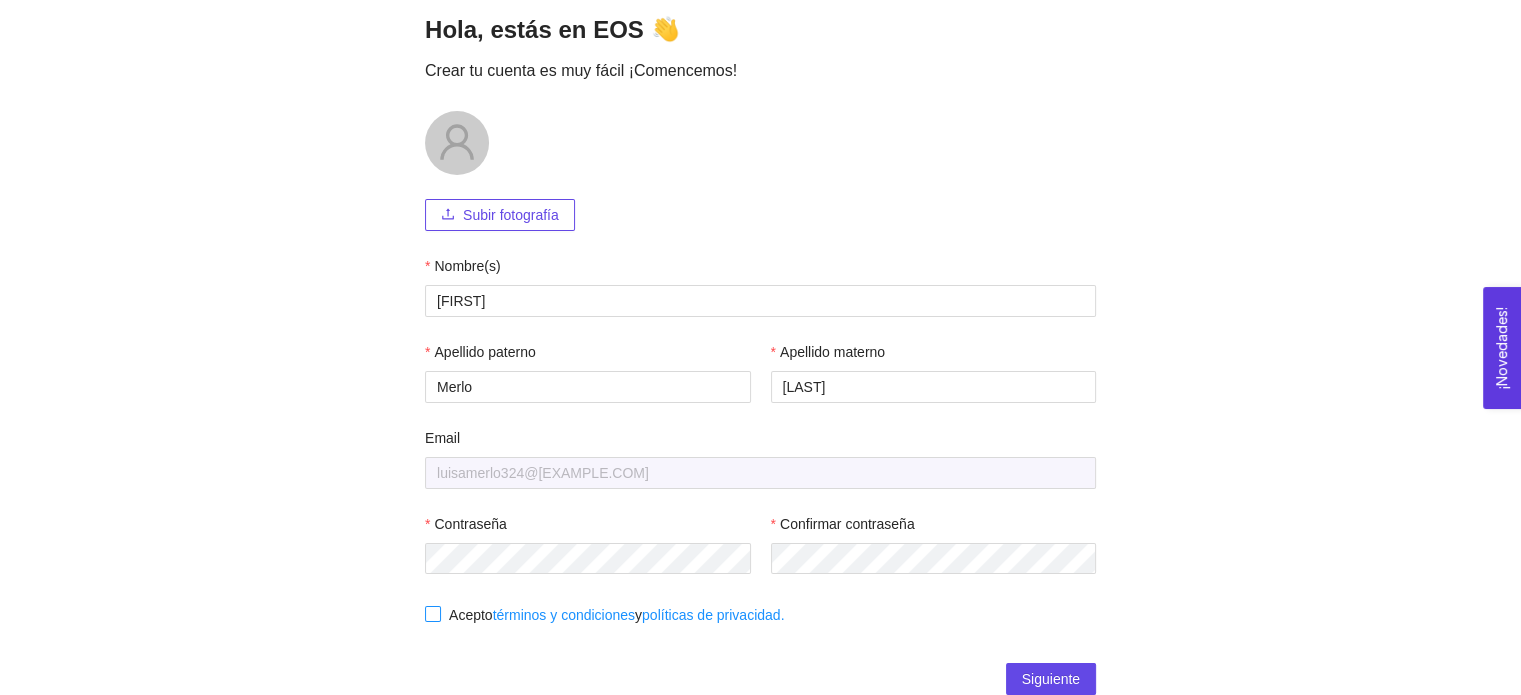 click on "Acepto  términos y condiciones  y  políticas de privacidad." at bounding box center [608, 615] 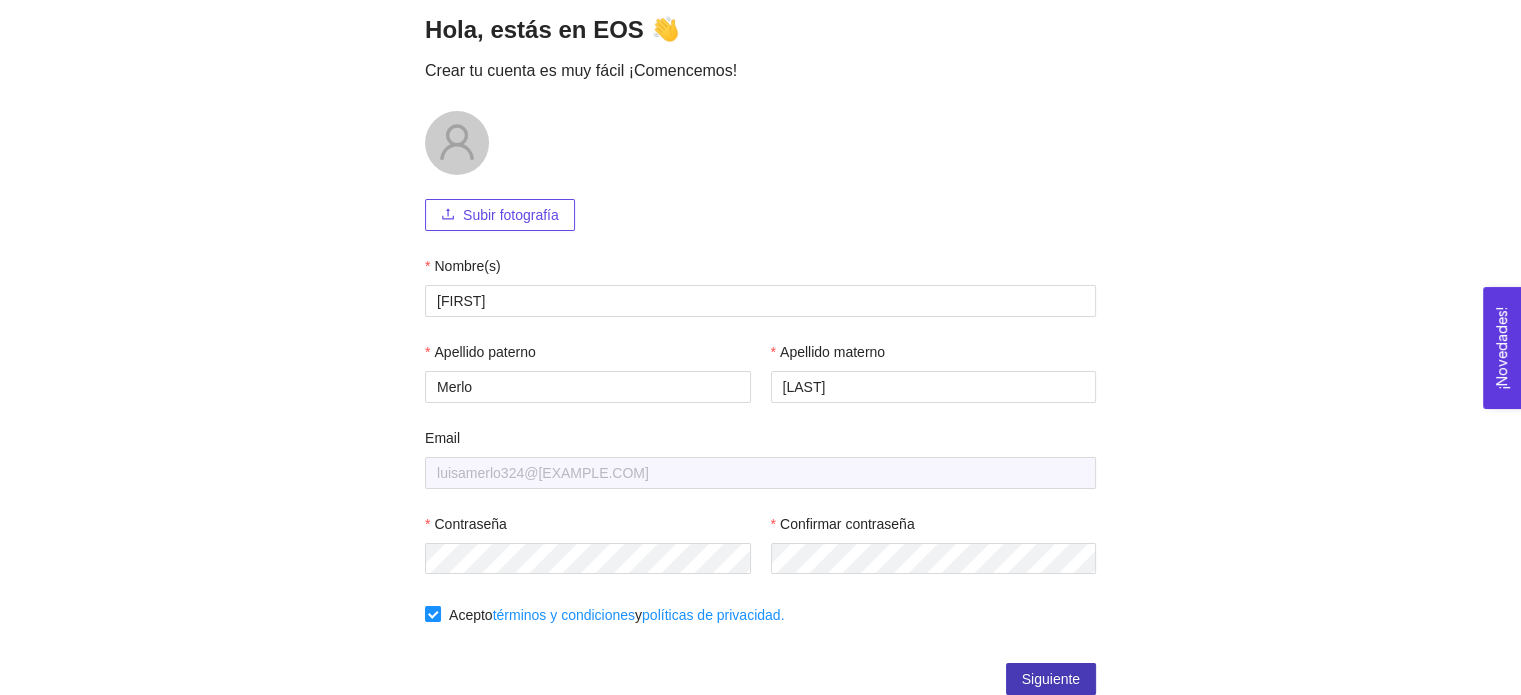 click on "Siguiente" at bounding box center [1051, 679] 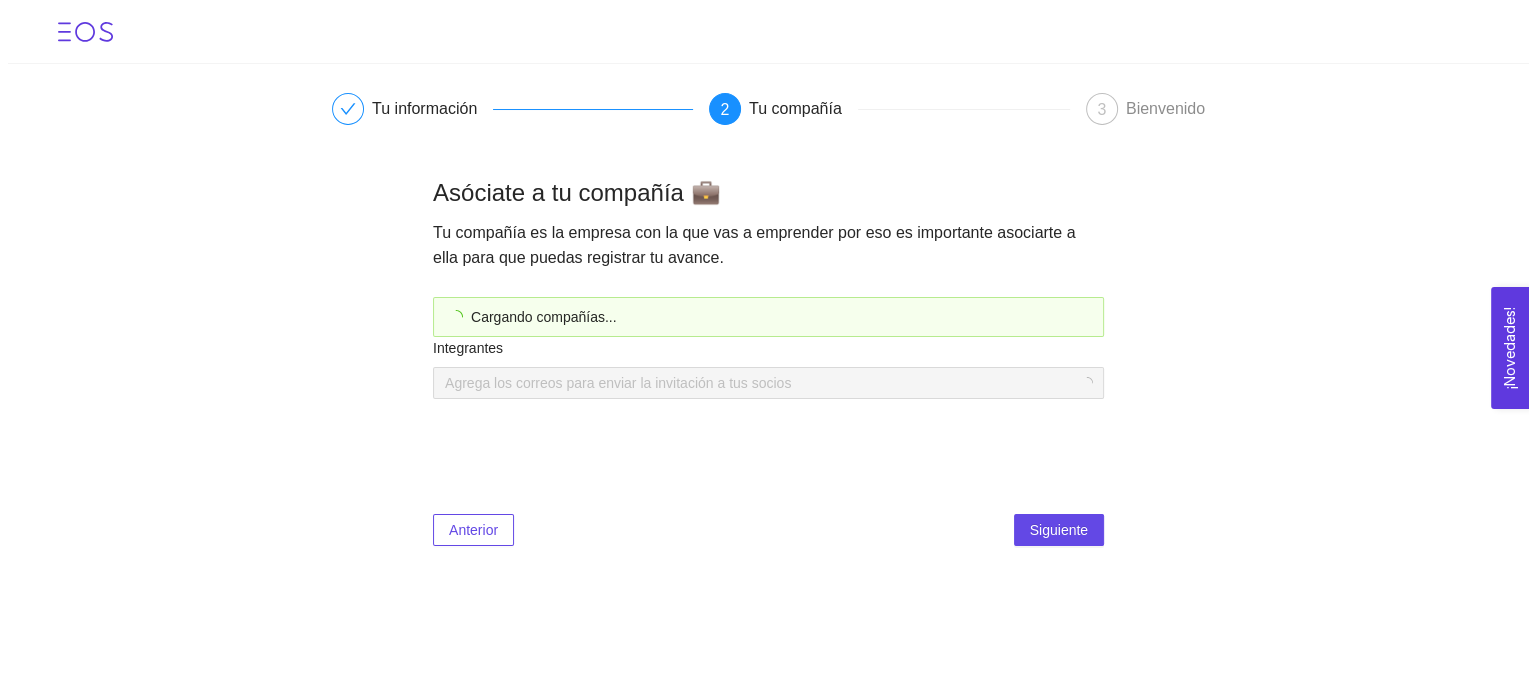 scroll, scrollTop: 0, scrollLeft: 0, axis: both 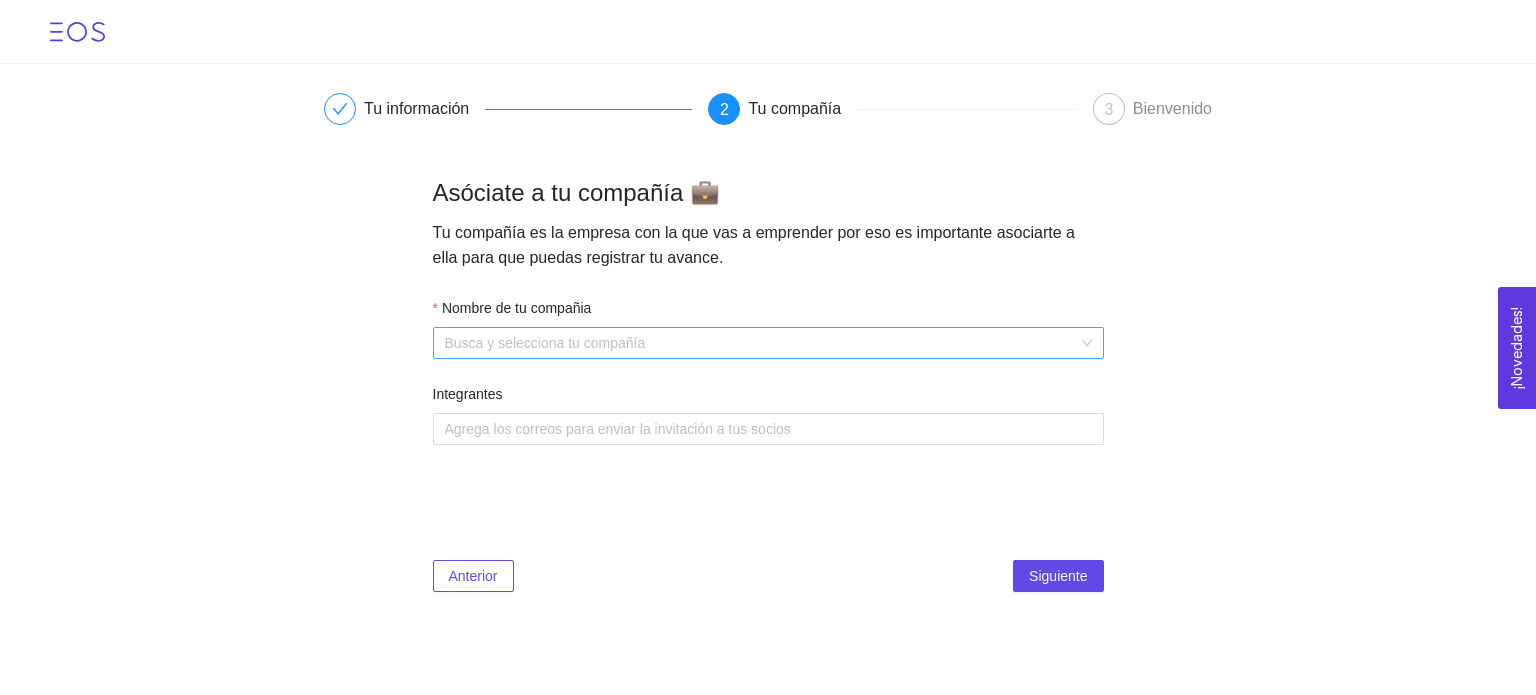 click on "Nombre de tu compañia" at bounding box center [761, 343] 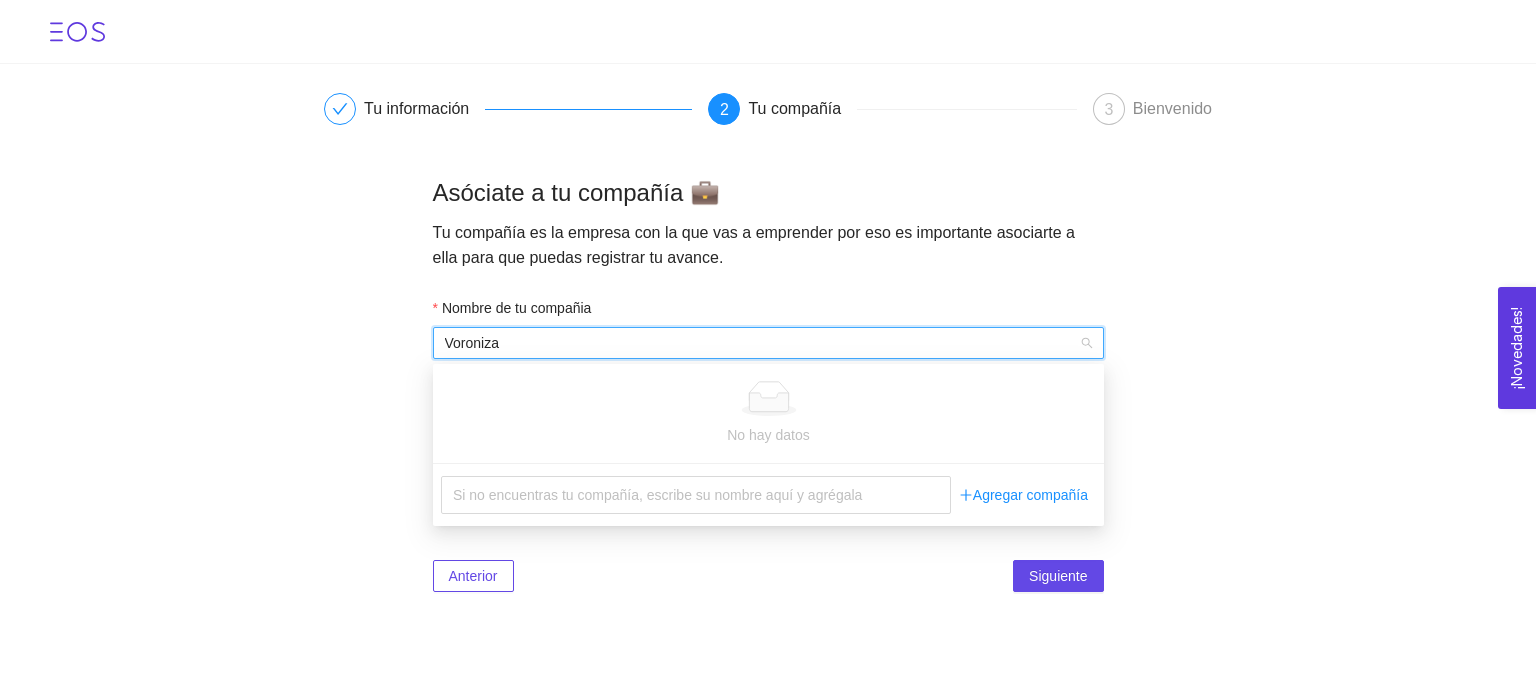 type on "Voroniza" 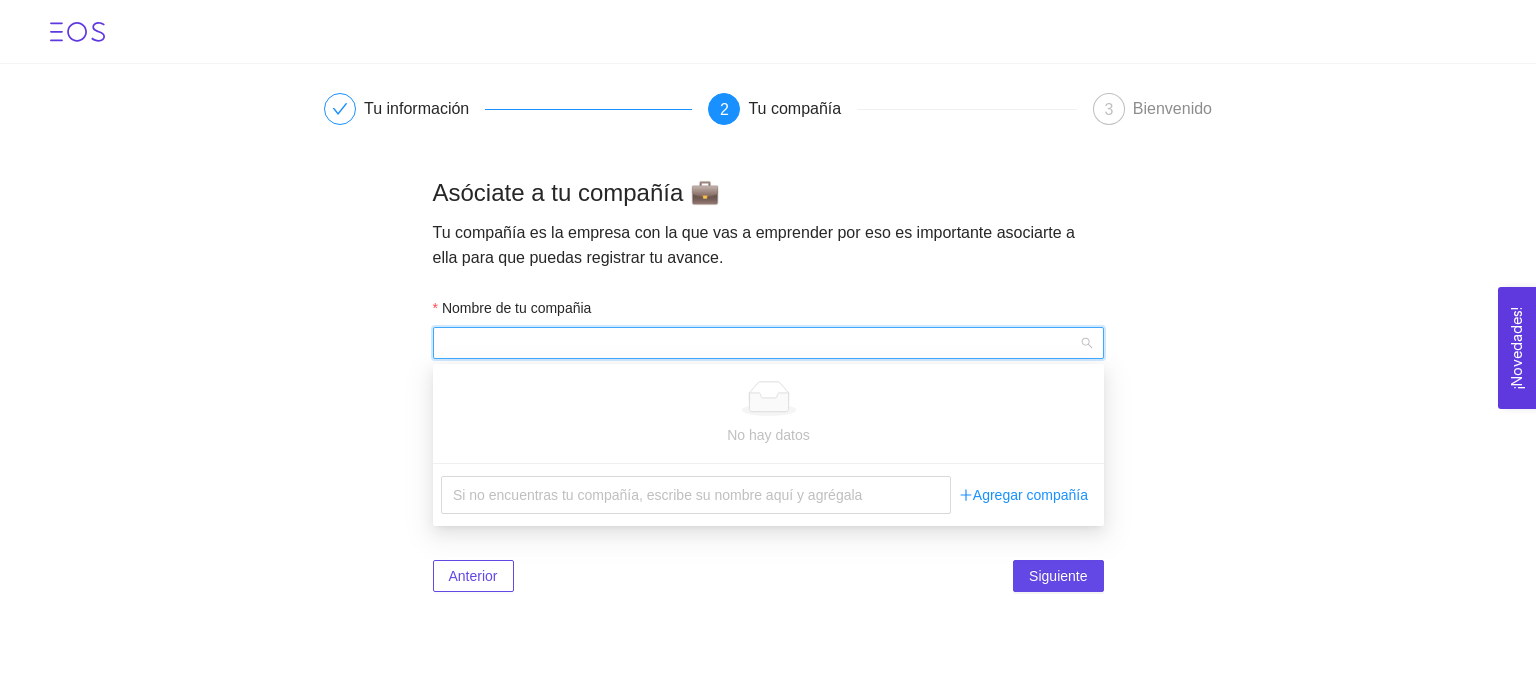 click on "Nombre de tu compañia Busca y selecciona tu compañía Integrantes   Agrega los correos para enviar la invitación a tus socios" at bounding box center (768, 373) 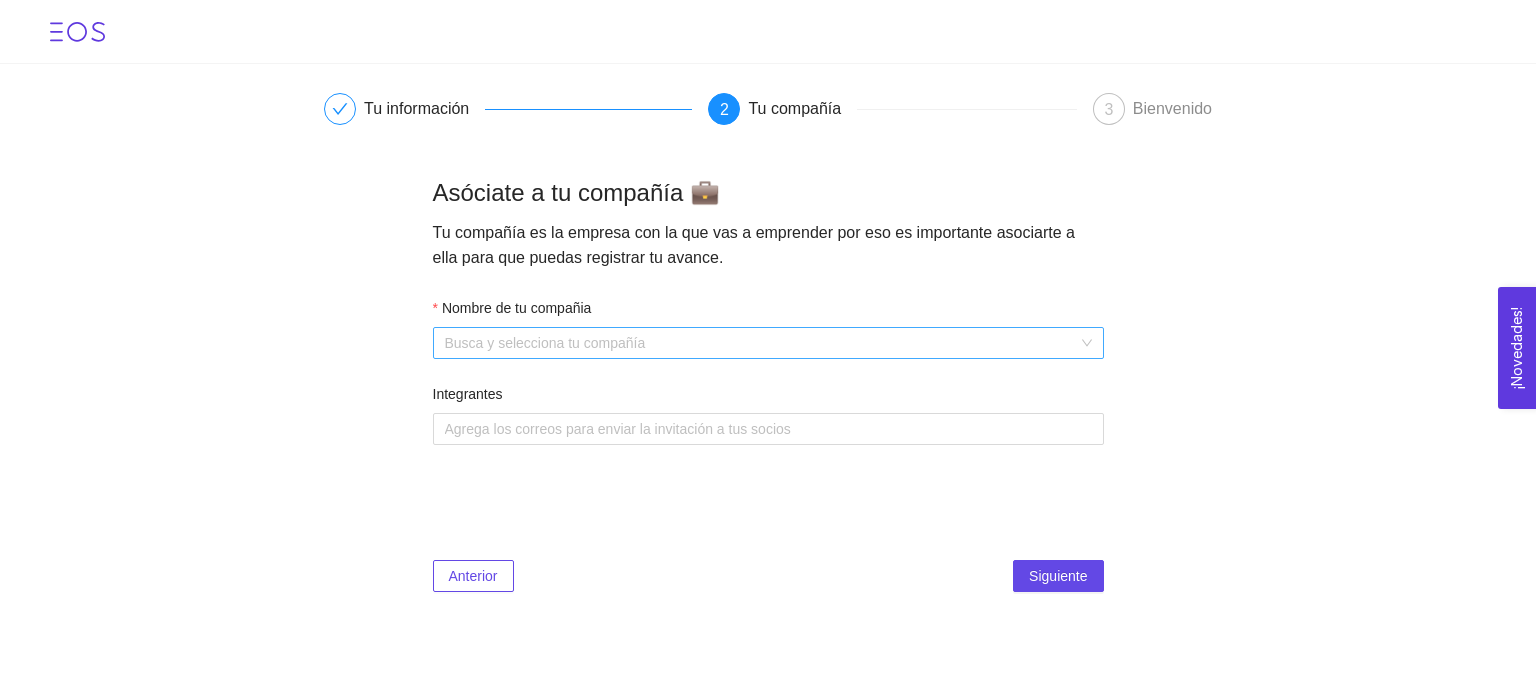 click on "Nombre de tu compañia" at bounding box center (761, 343) 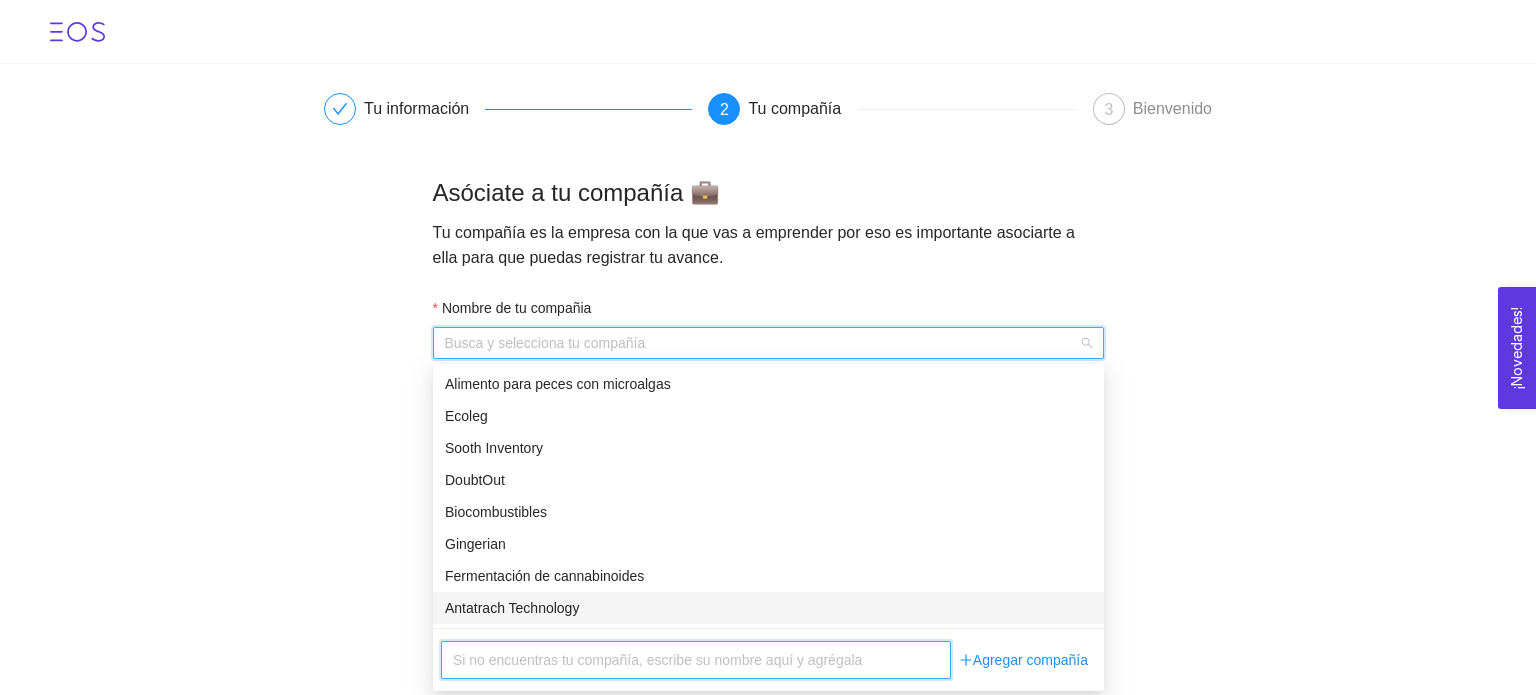 click at bounding box center [696, 660] 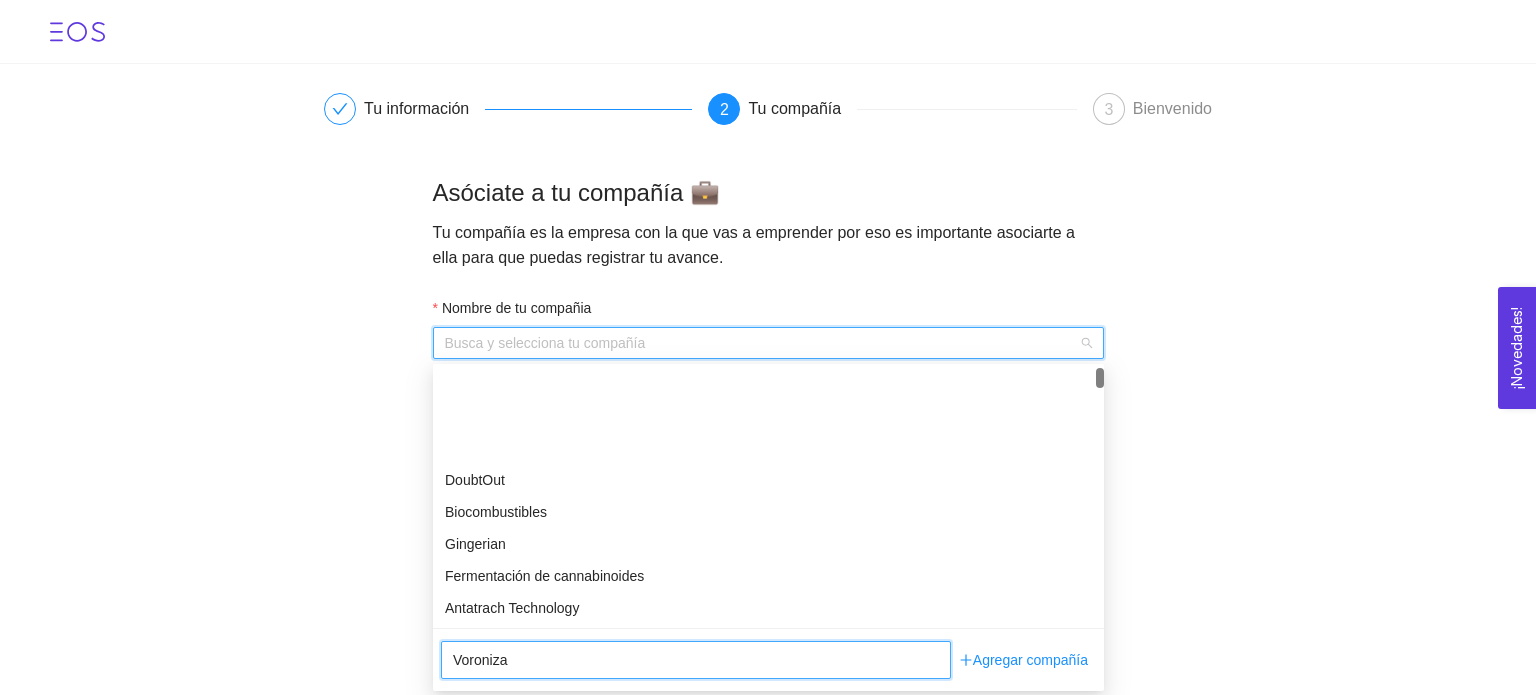 scroll, scrollTop: 100, scrollLeft: 0, axis: vertical 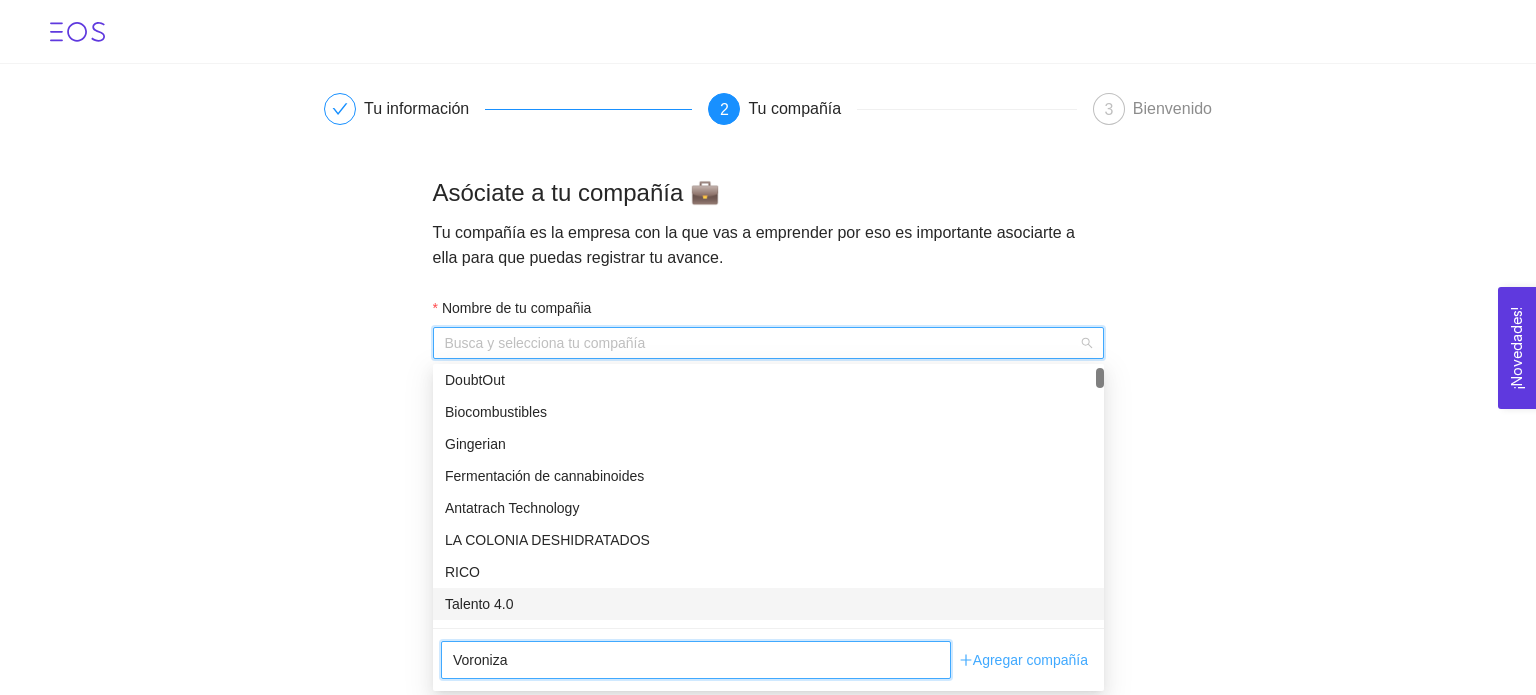 type on "Voroniza" 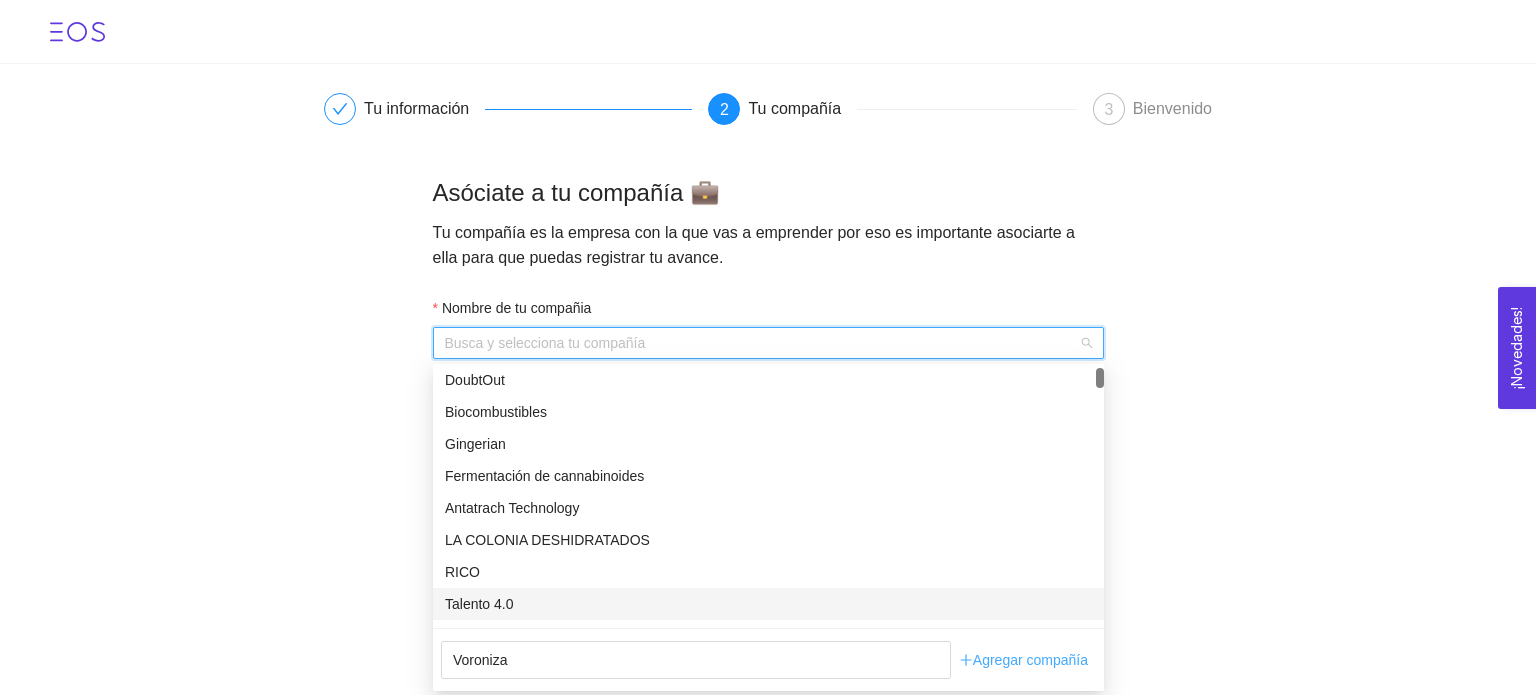 click on "Agregar compañía" at bounding box center [1023, 660] 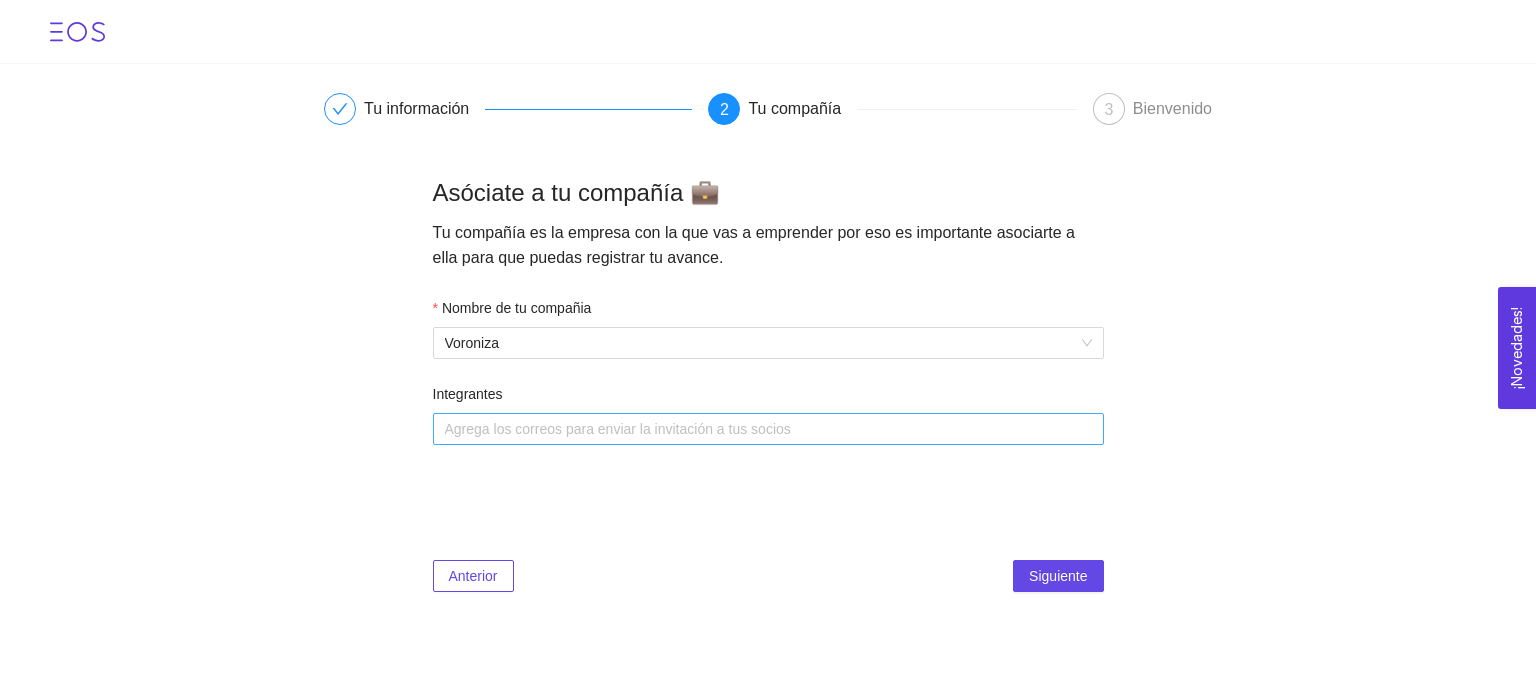 click at bounding box center (758, 429) 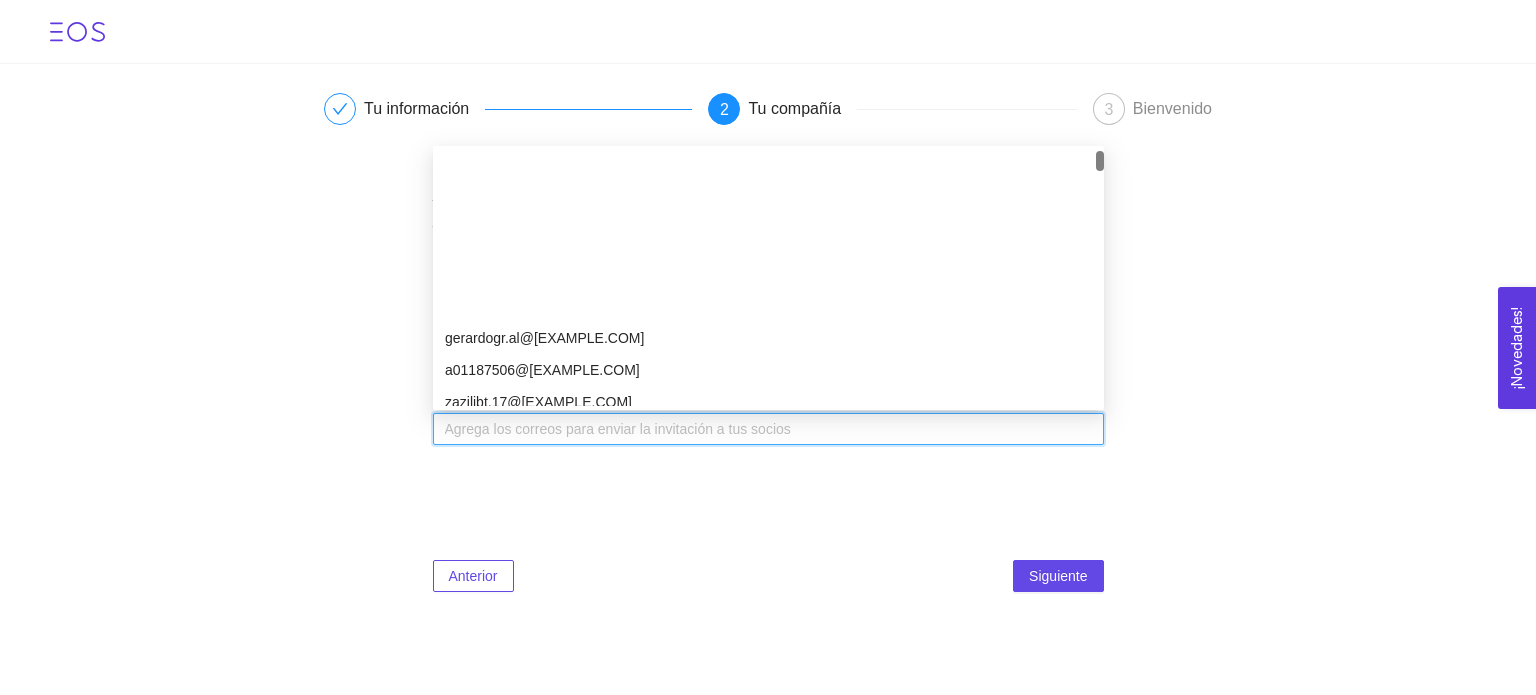scroll, scrollTop: 700, scrollLeft: 0, axis: vertical 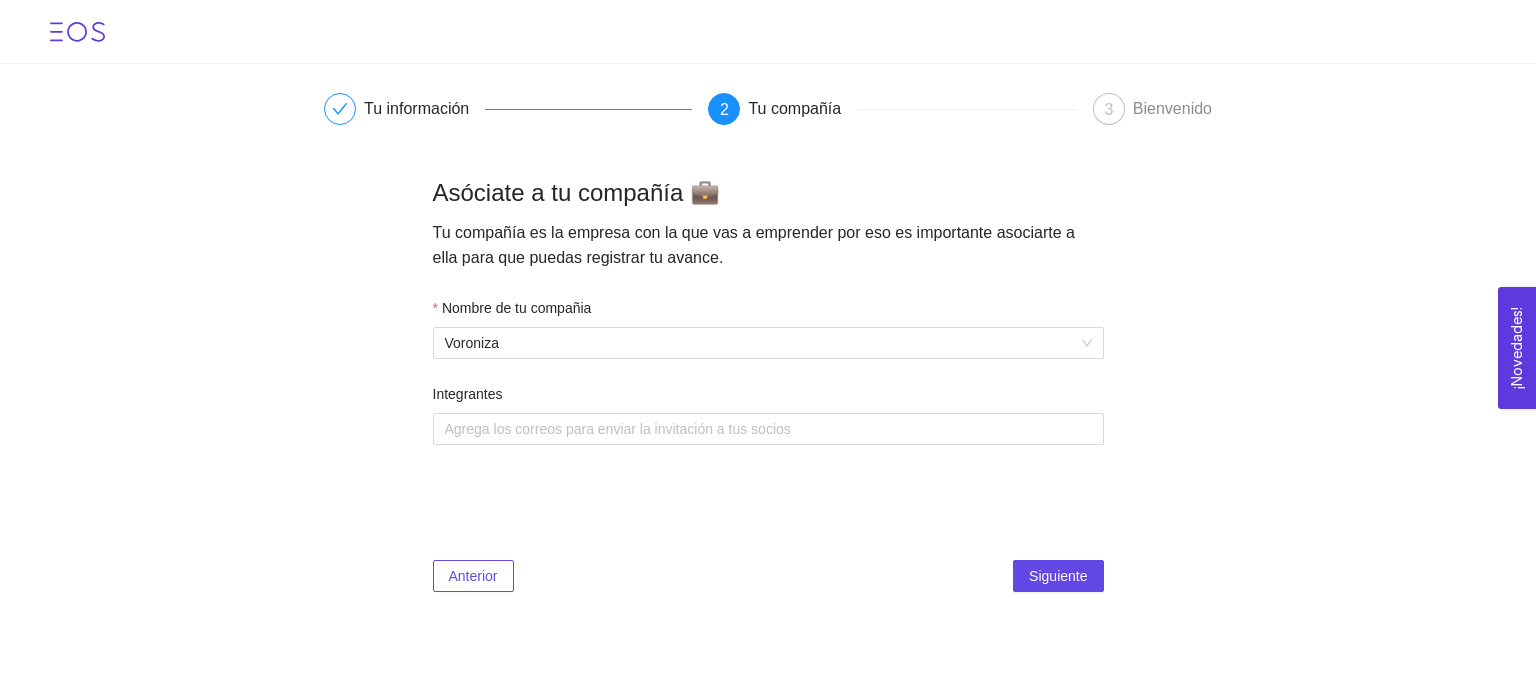 drag, startPoint x: 632, startPoint y: 559, endPoint x: 634, endPoint y: 545, distance: 14.142136 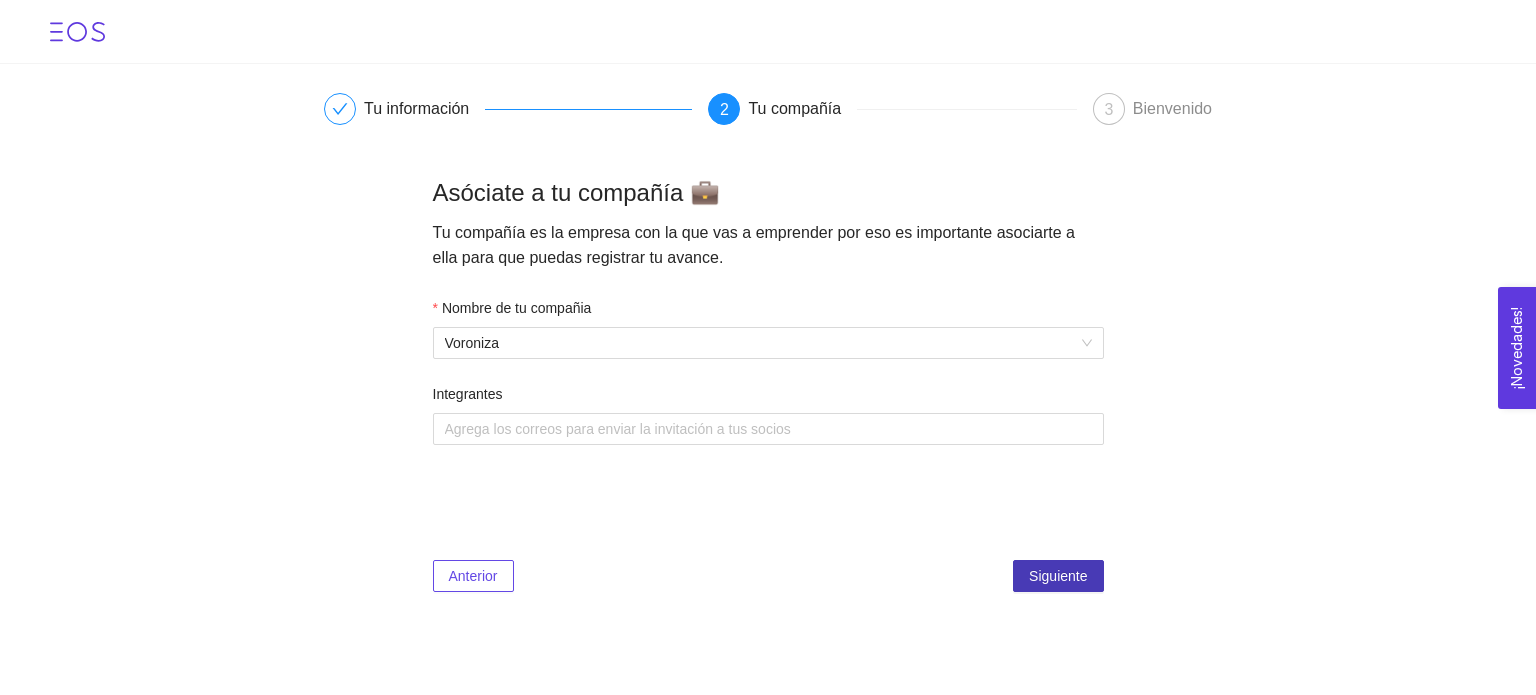 click on "Siguiente" at bounding box center (1058, 576) 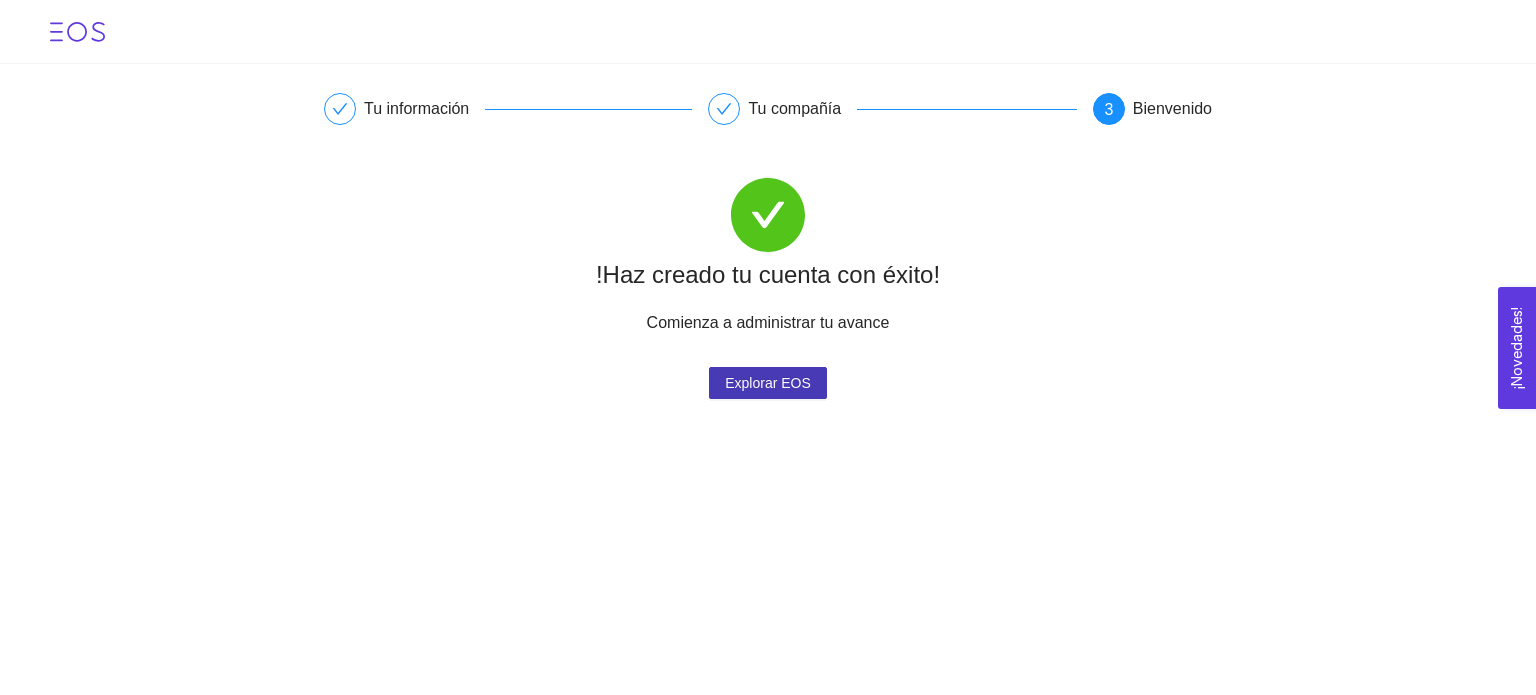click on "Explorar EOS" at bounding box center [768, 383] 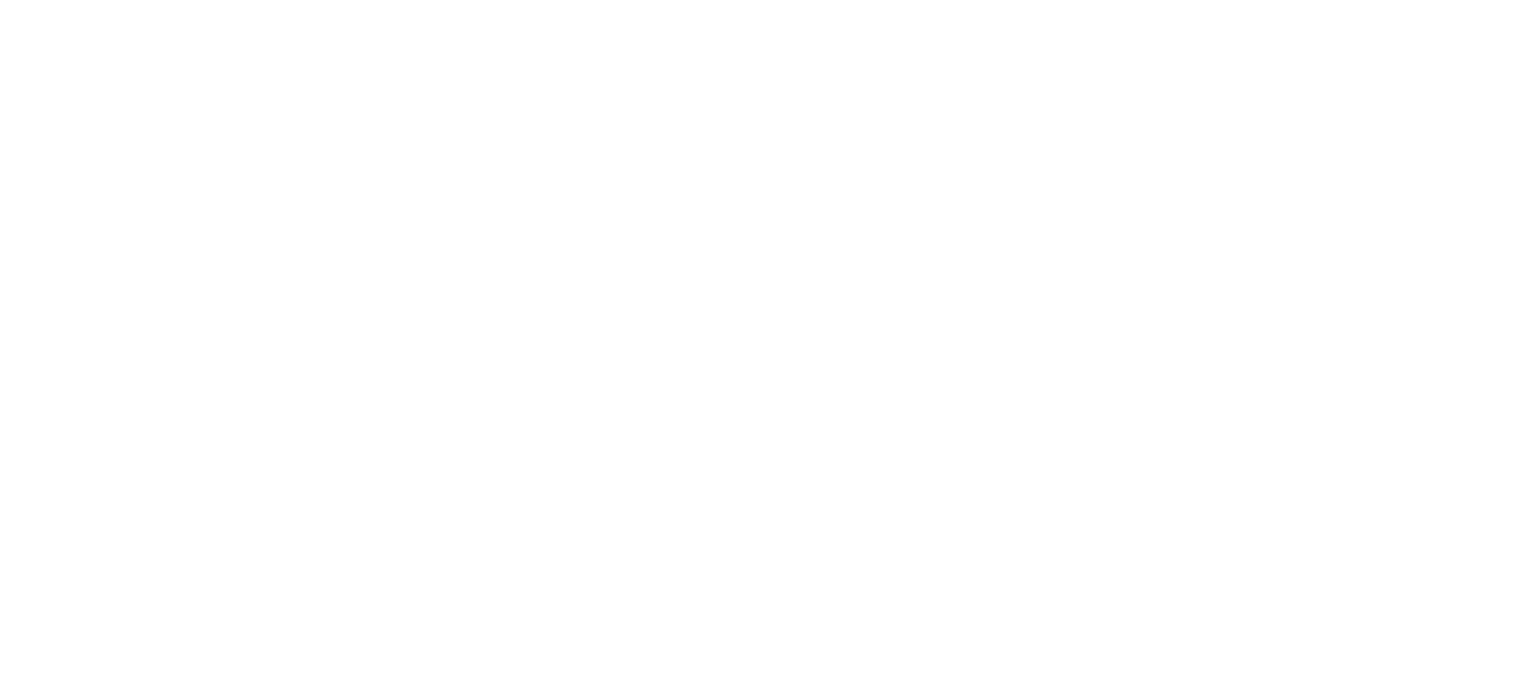 scroll, scrollTop: 0, scrollLeft: 0, axis: both 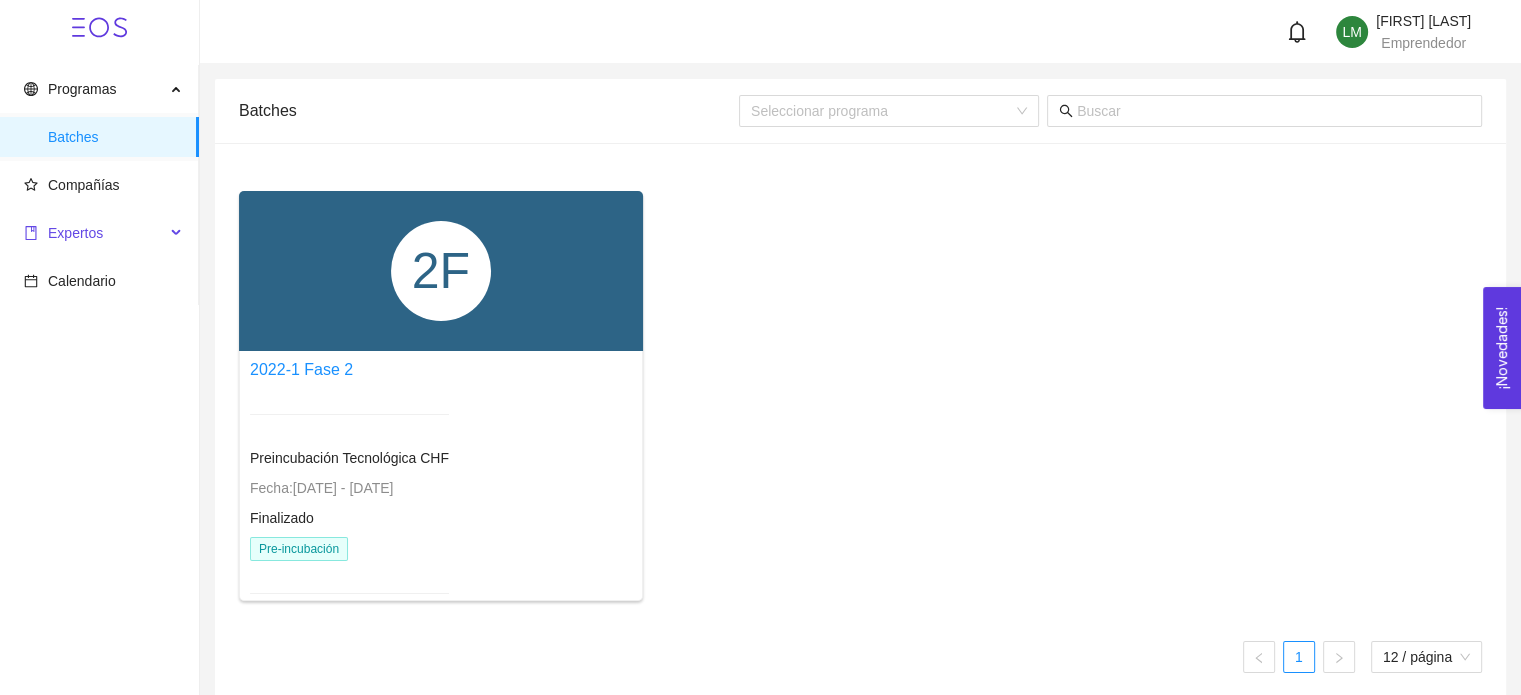 click on "Expertos" at bounding box center [75, 233] 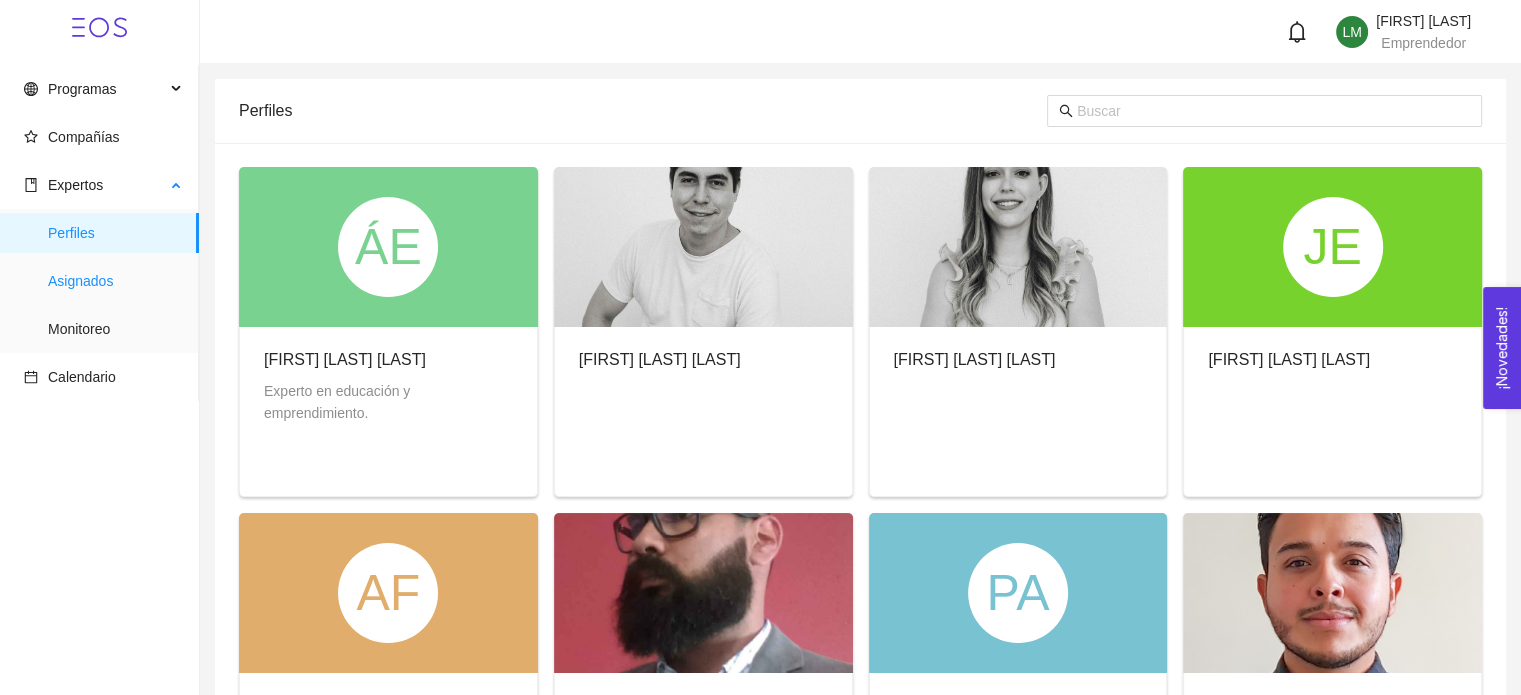 click on "Asignados" at bounding box center (115, 281) 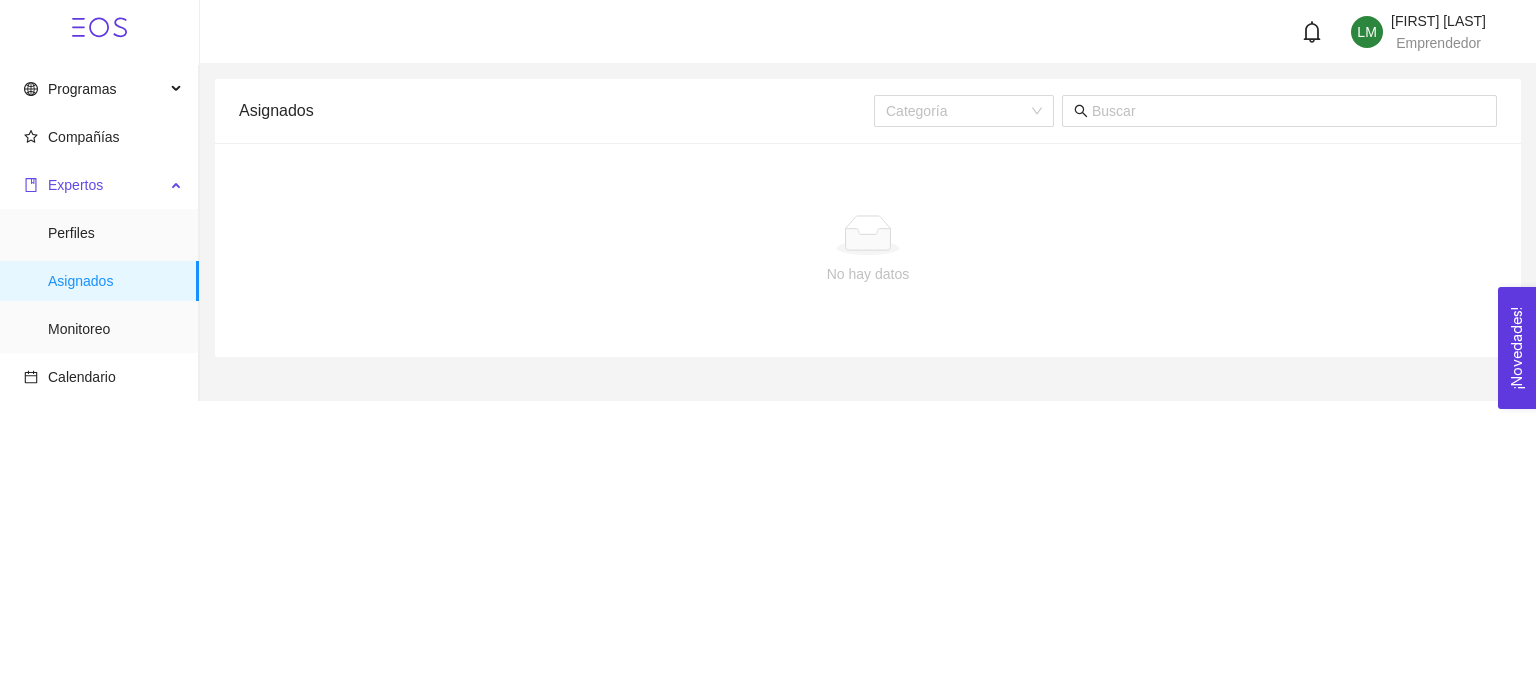 click on "Expertos" at bounding box center (94, 185) 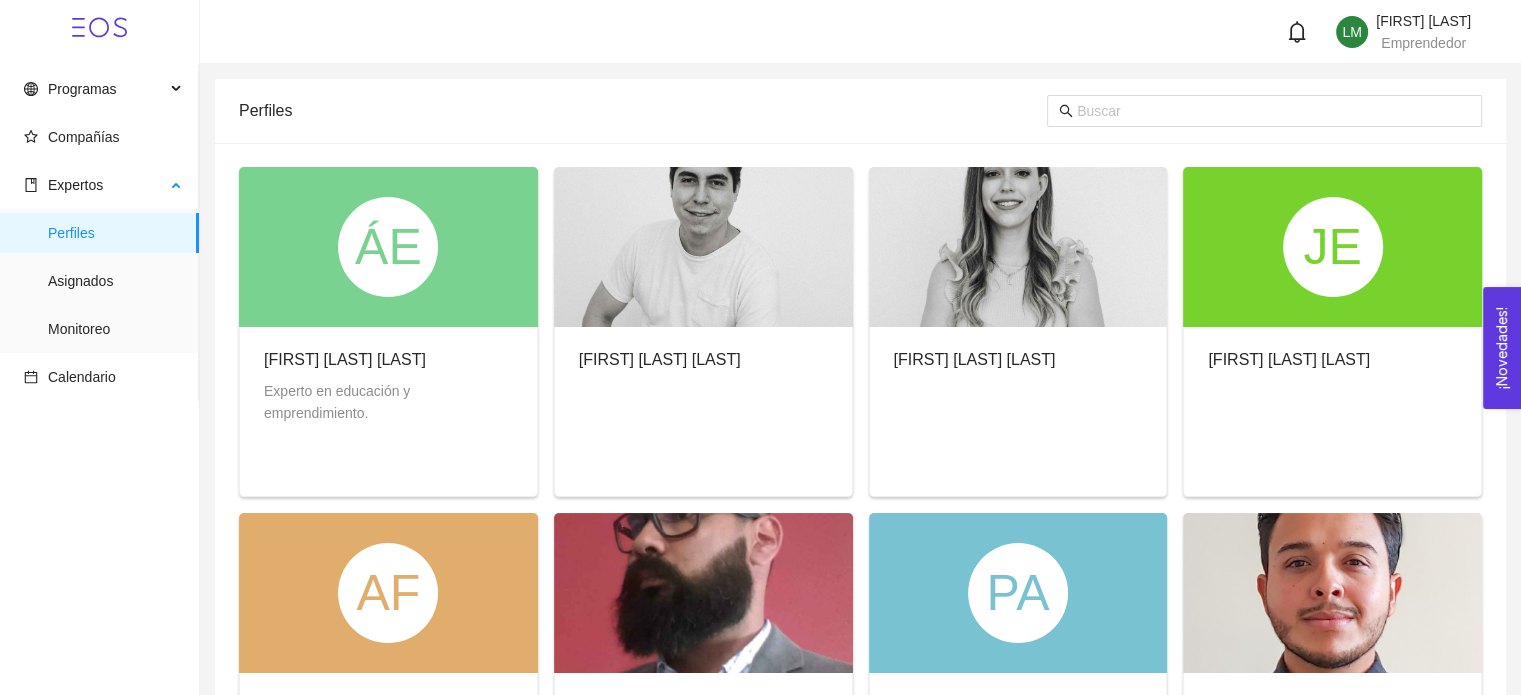 click on "Perfiles" at bounding box center (115, 233) 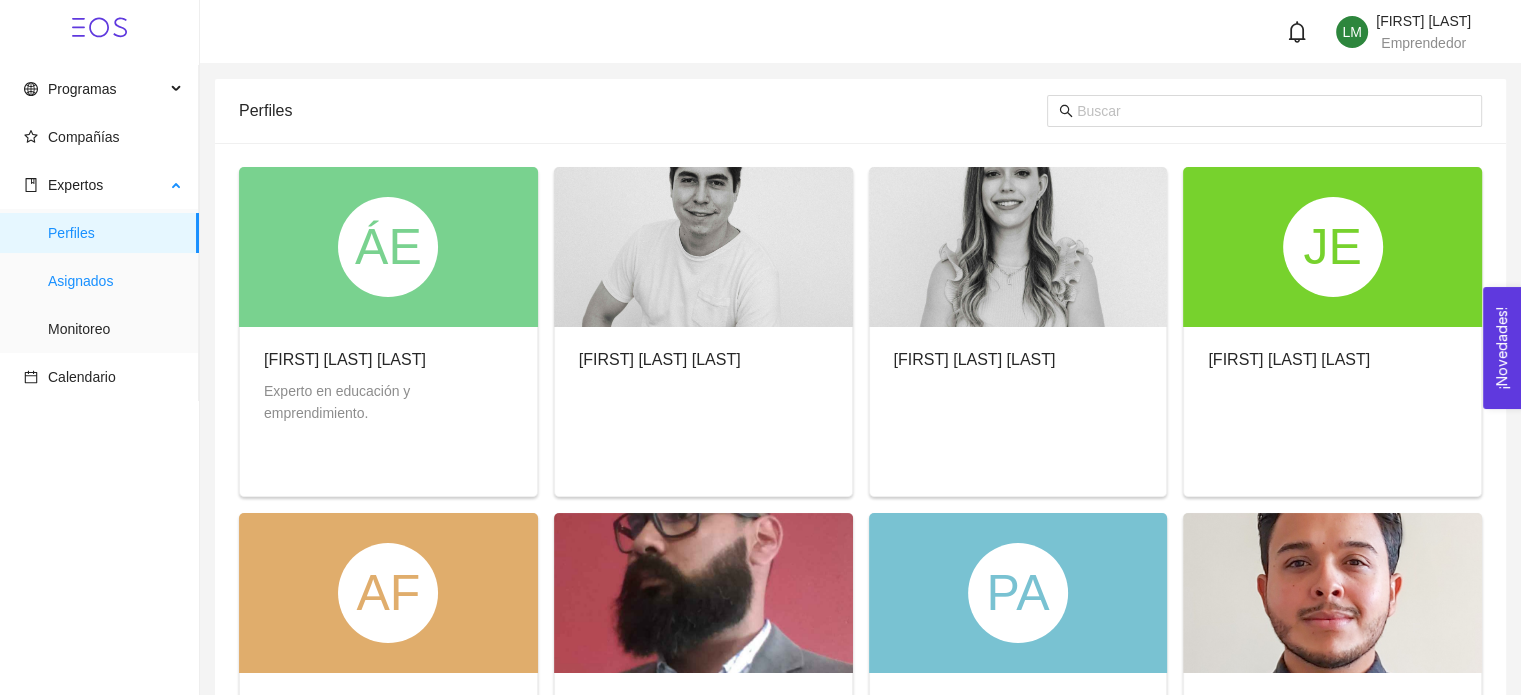 click on "Asignados" at bounding box center (115, 281) 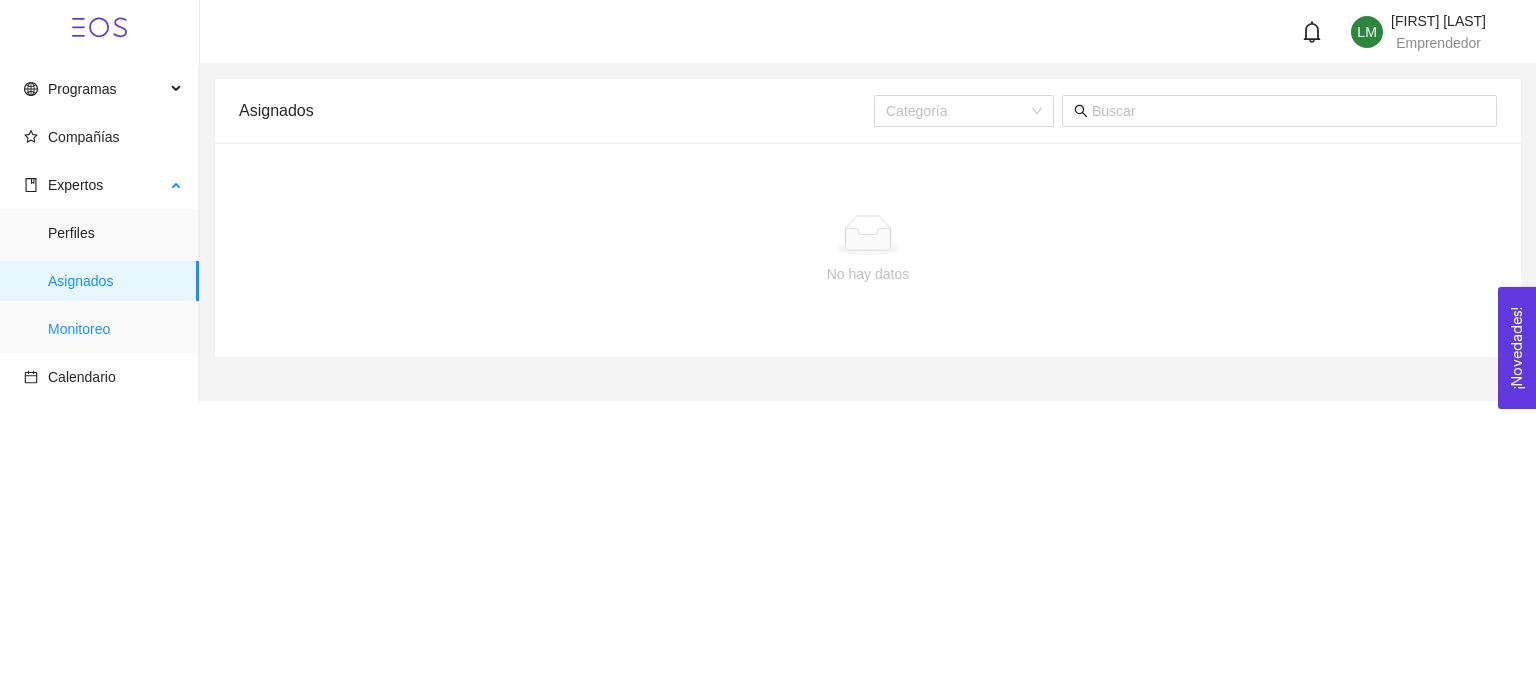 click on "Monitoreo" at bounding box center (115, 329) 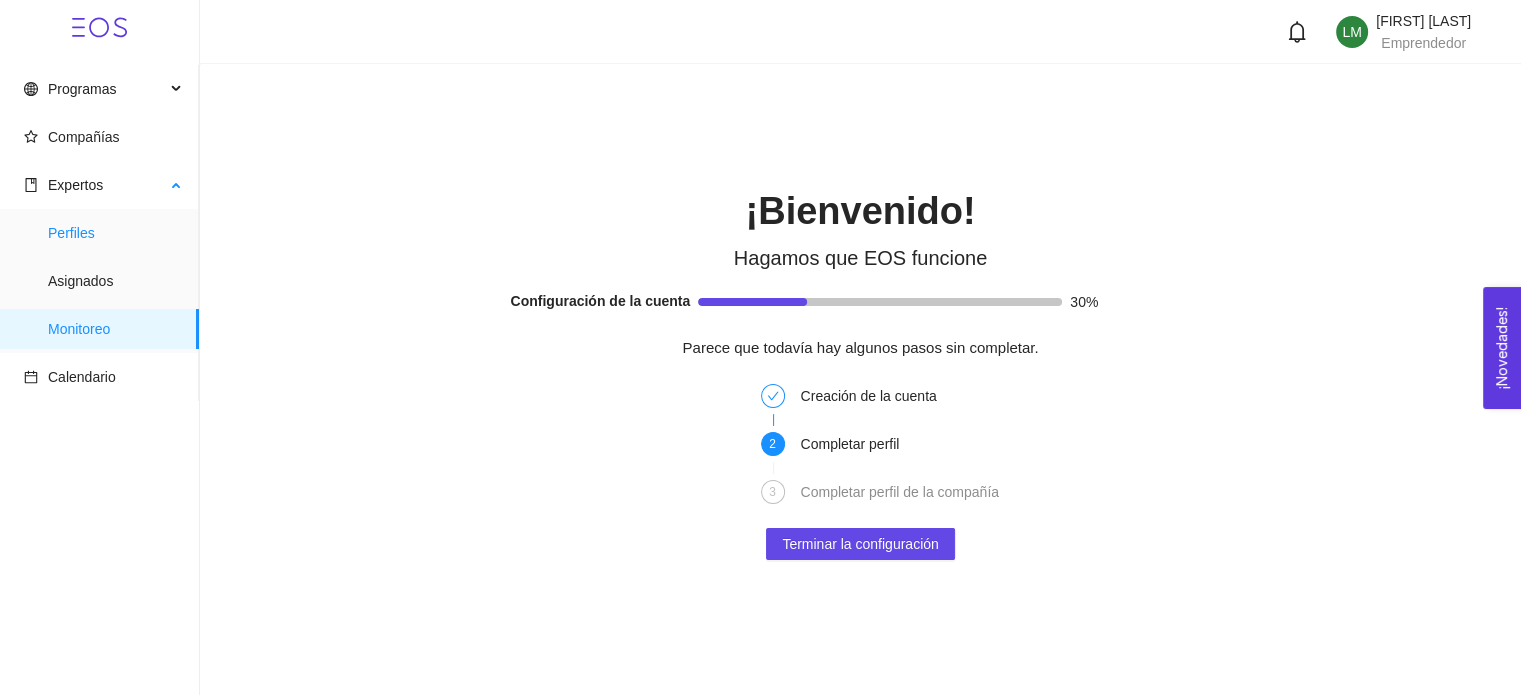 click on "Perfiles" at bounding box center (115, 233) 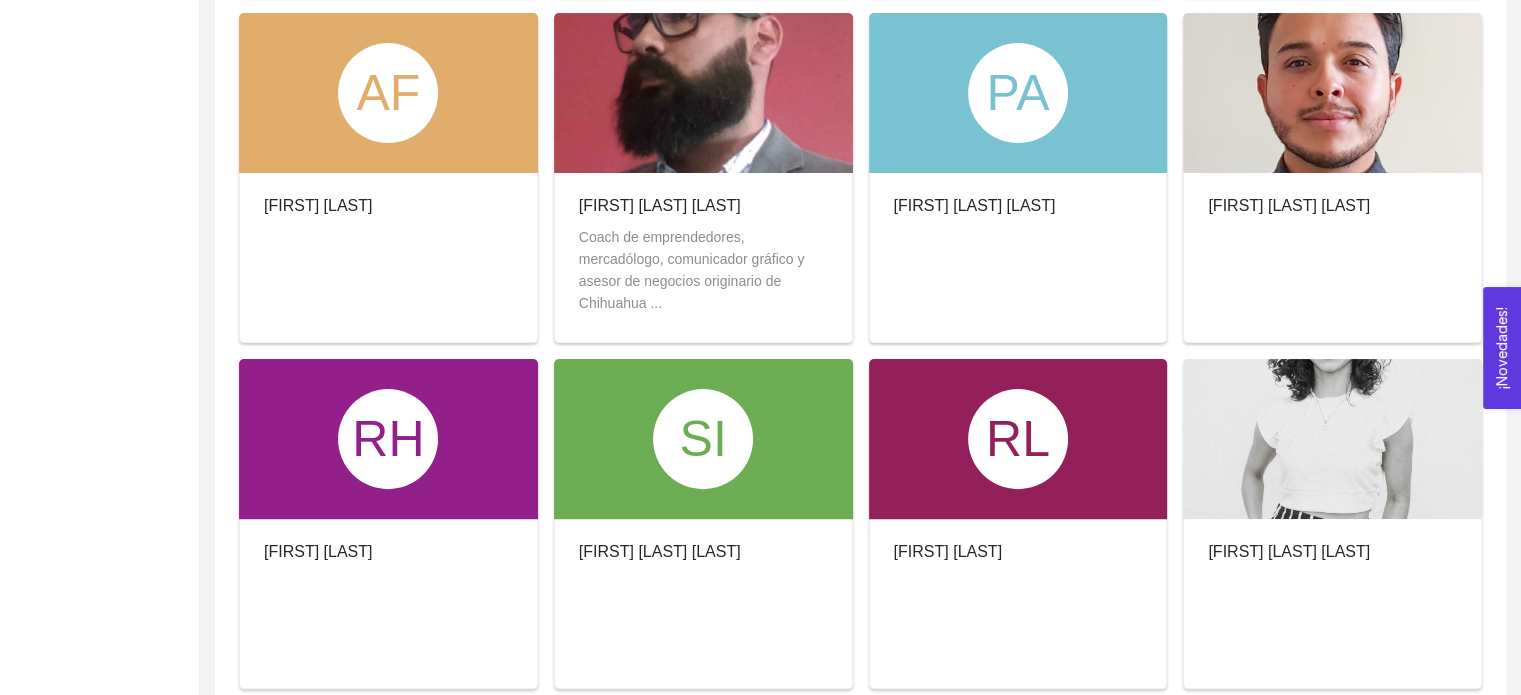 scroll, scrollTop: 604, scrollLeft: 0, axis: vertical 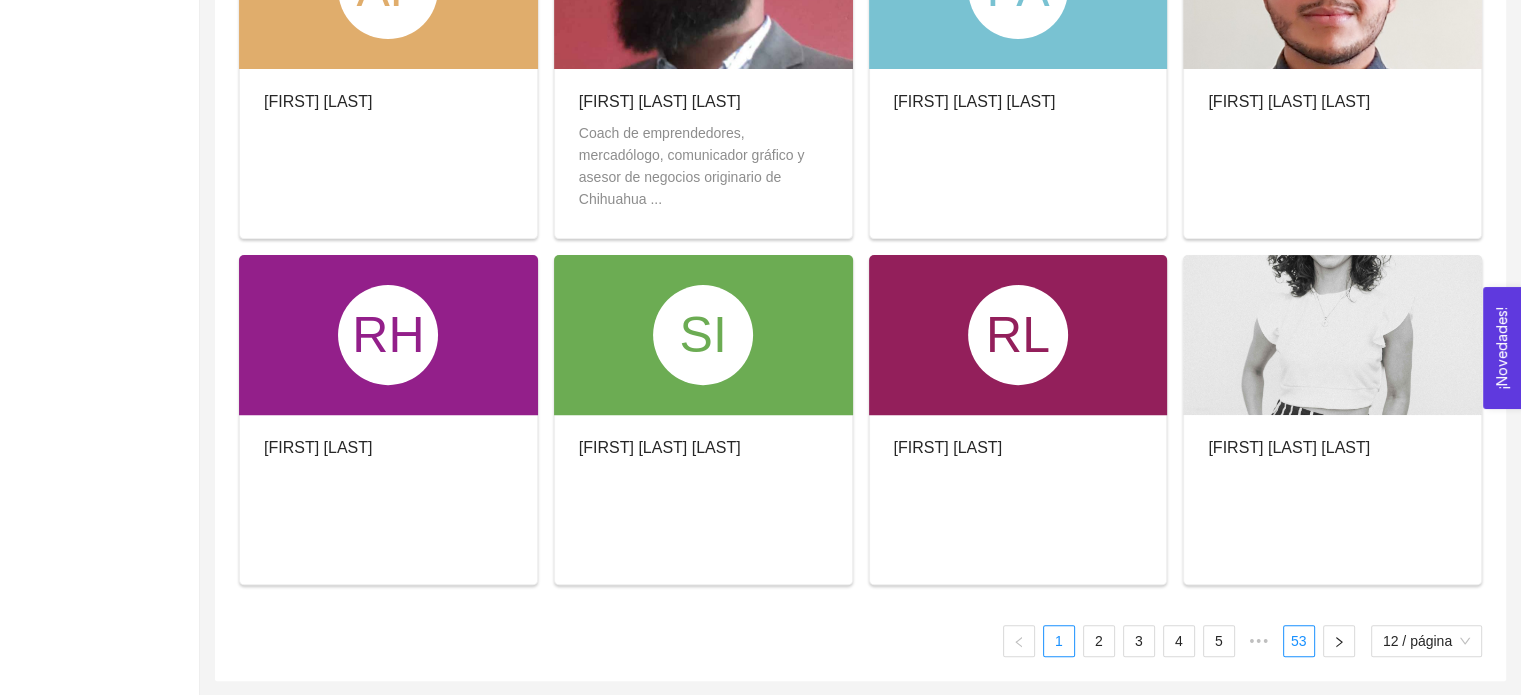 click on "53" at bounding box center (1299, 641) 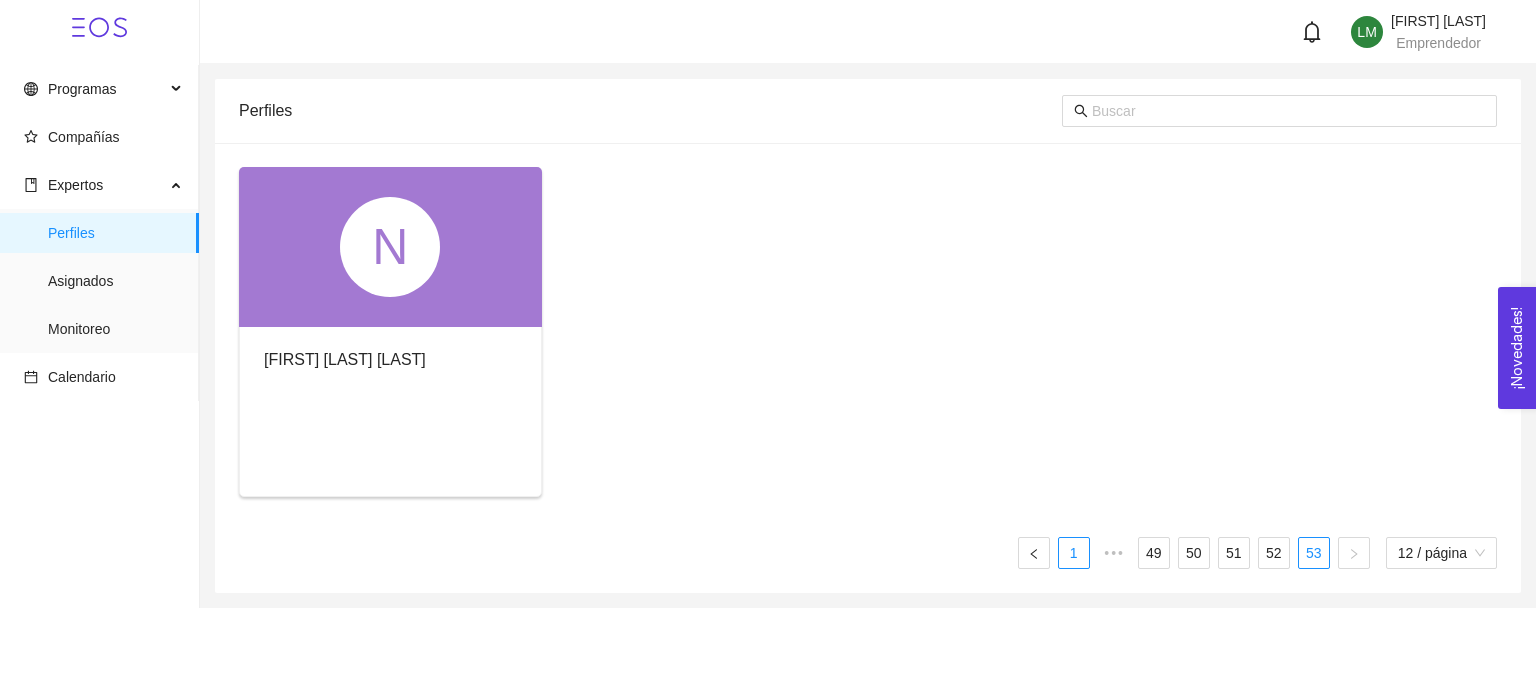 click on "1" at bounding box center [1074, 553] 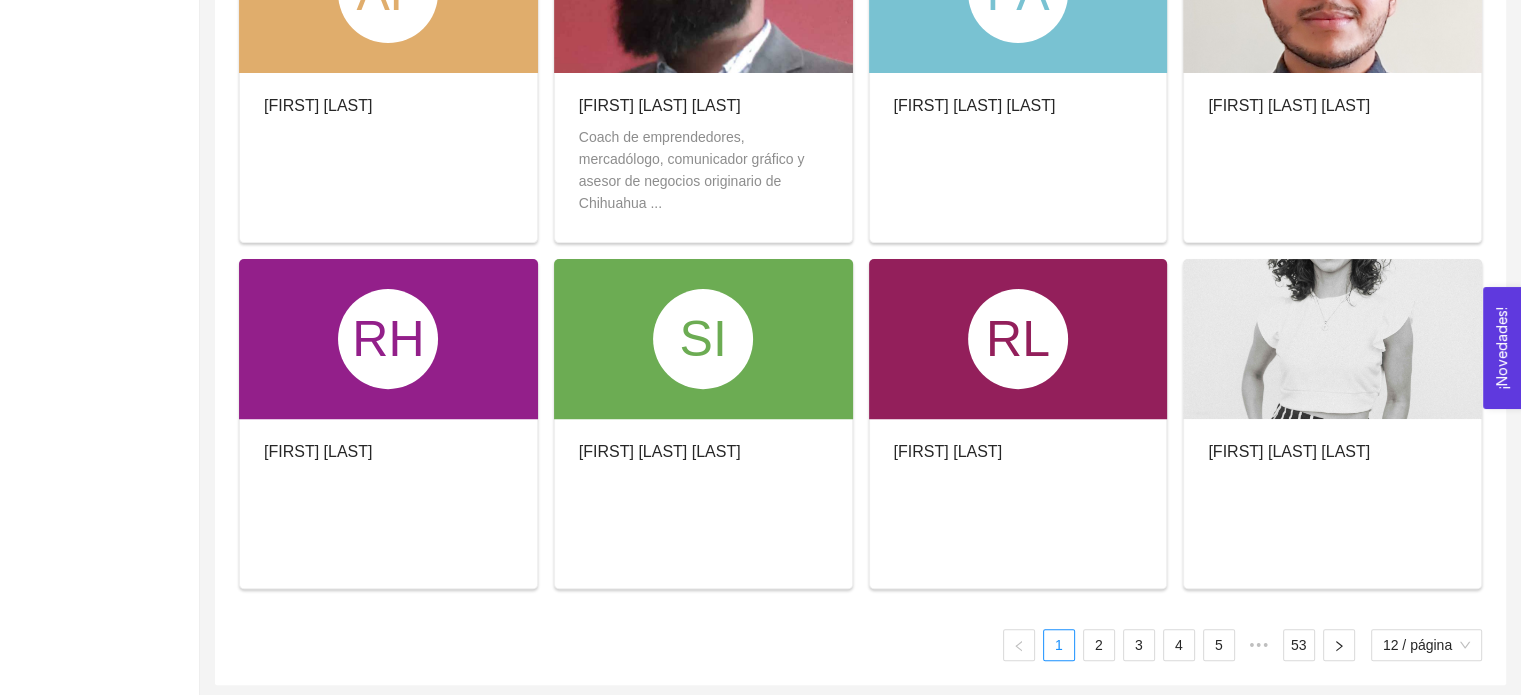 scroll, scrollTop: 604, scrollLeft: 0, axis: vertical 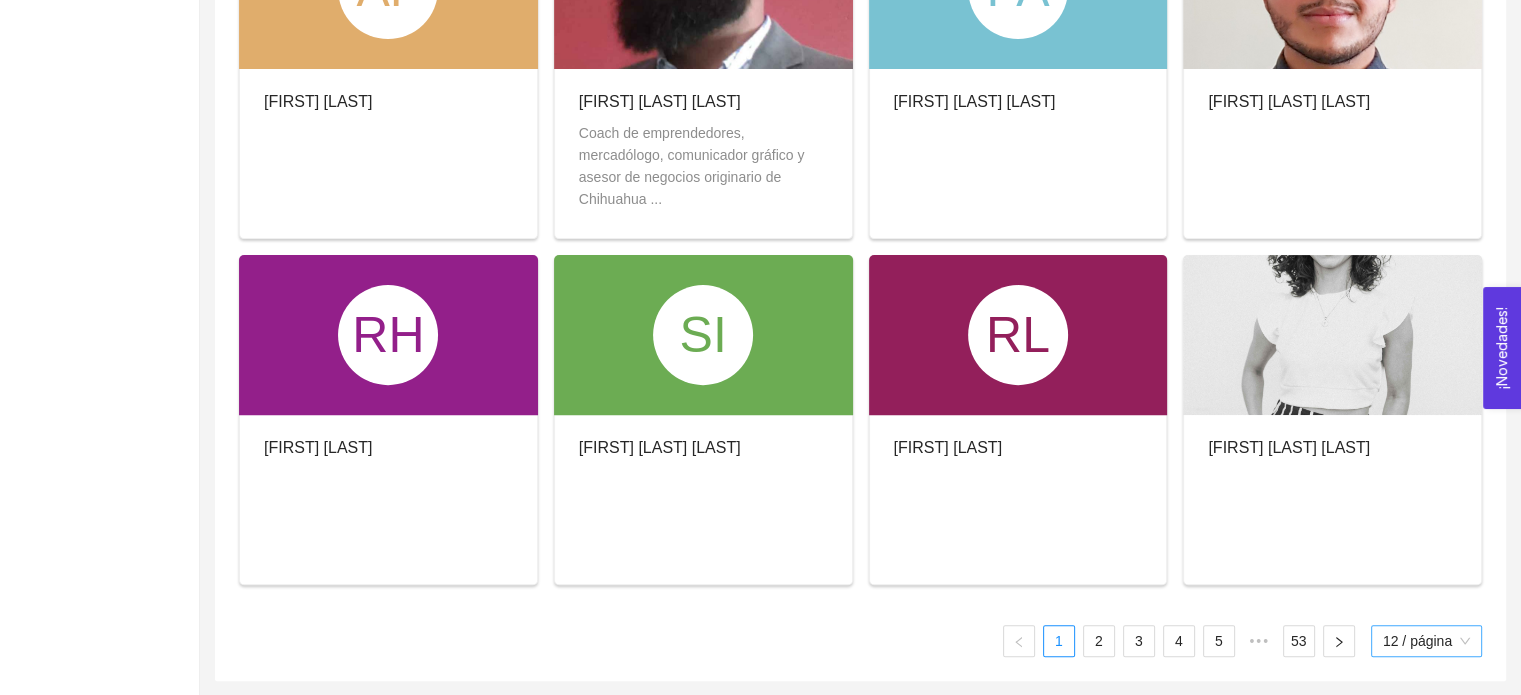 click on "12 / página" at bounding box center [1426, 641] 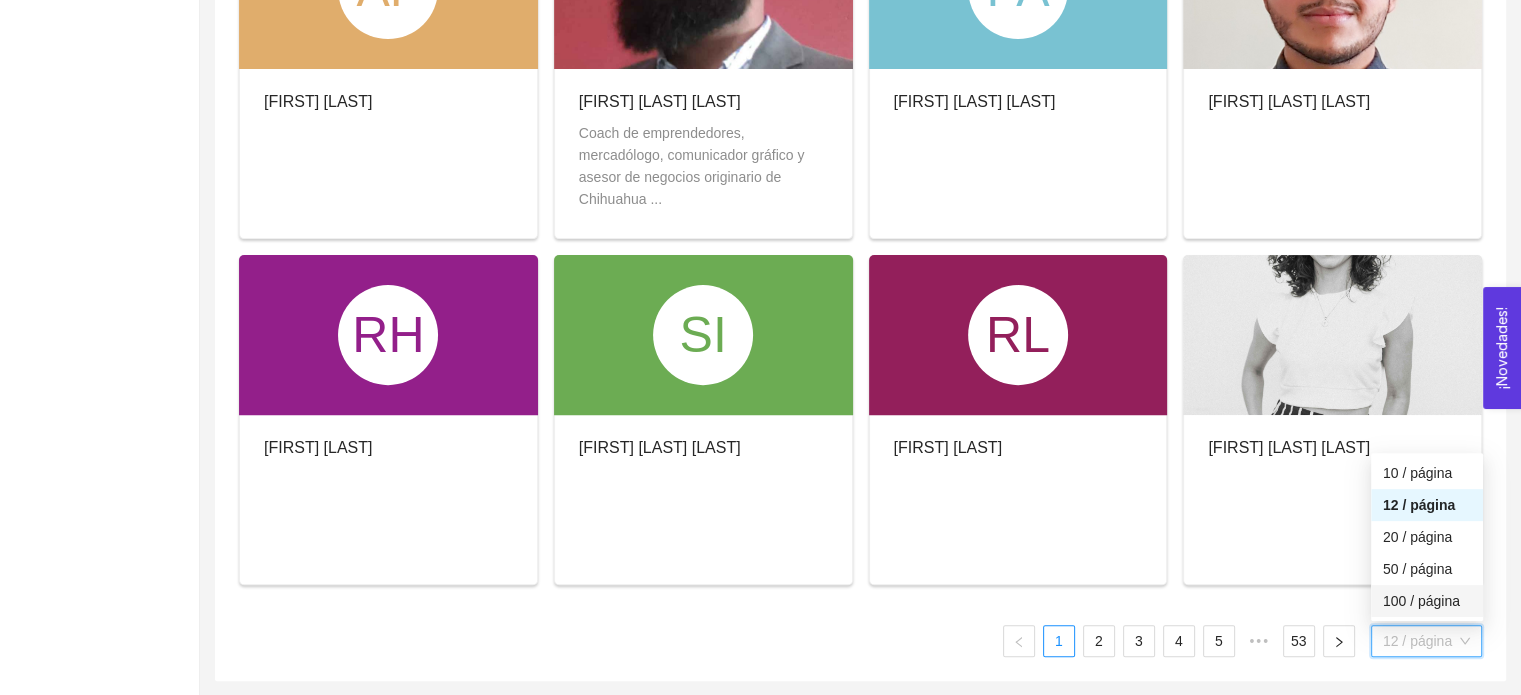 click on "100 / página" at bounding box center [1427, 601] 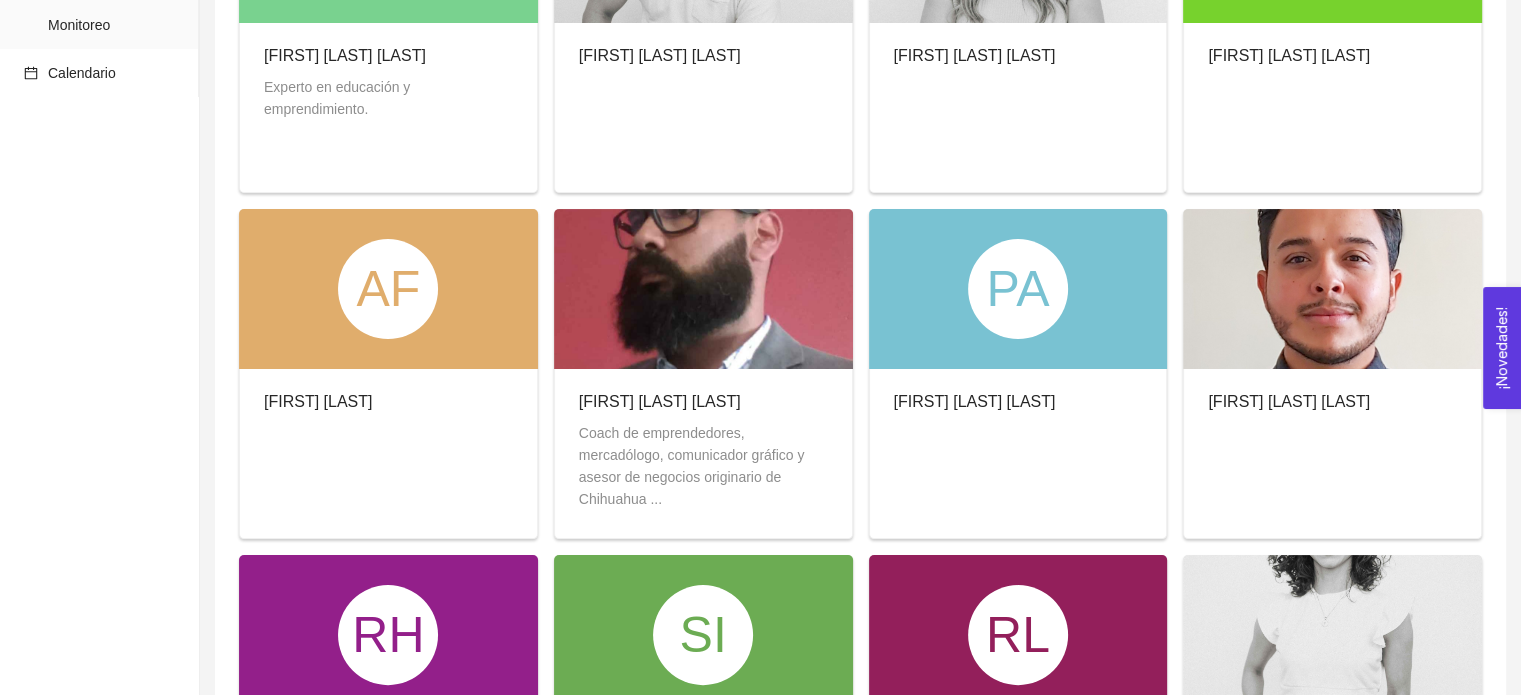 scroll, scrollTop: 0, scrollLeft: 0, axis: both 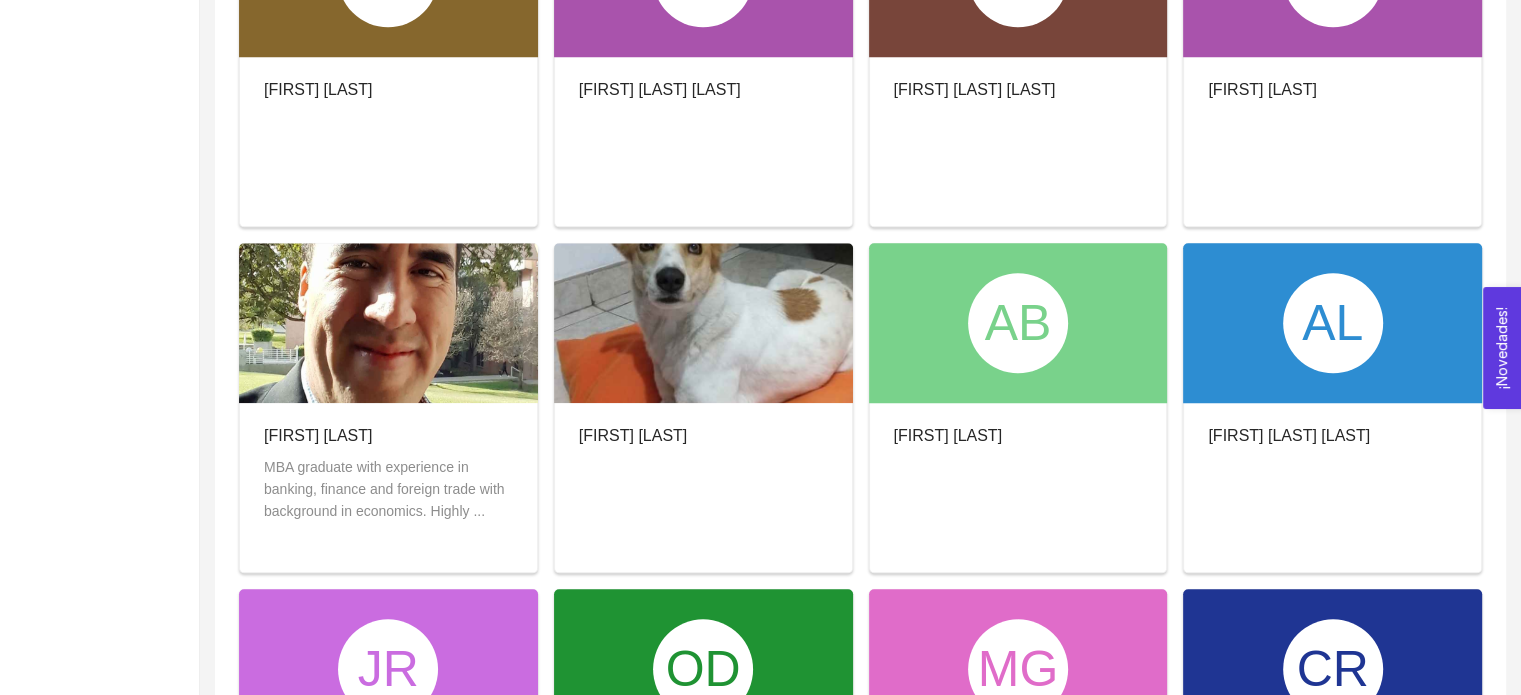 drag, startPoint x: 0, startPoint y: 351, endPoint x: 11, endPoint y: 335, distance: 19.416489 